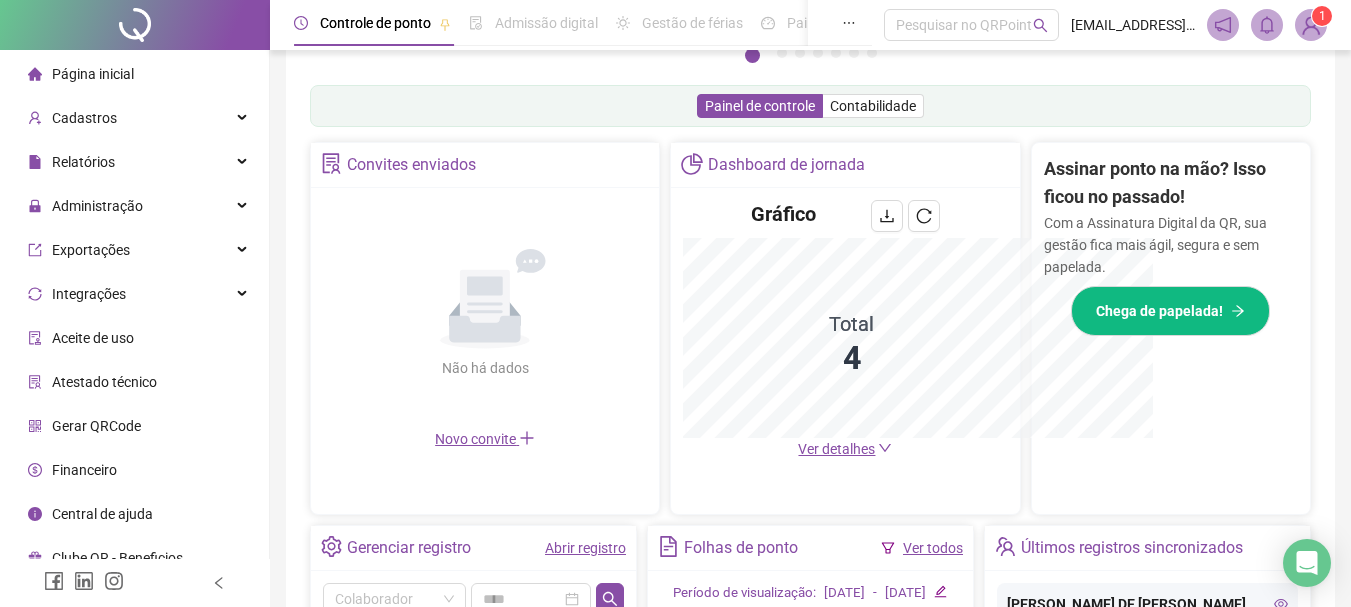 scroll, scrollTop: 595, scrollLeft: 0, axis: vertical 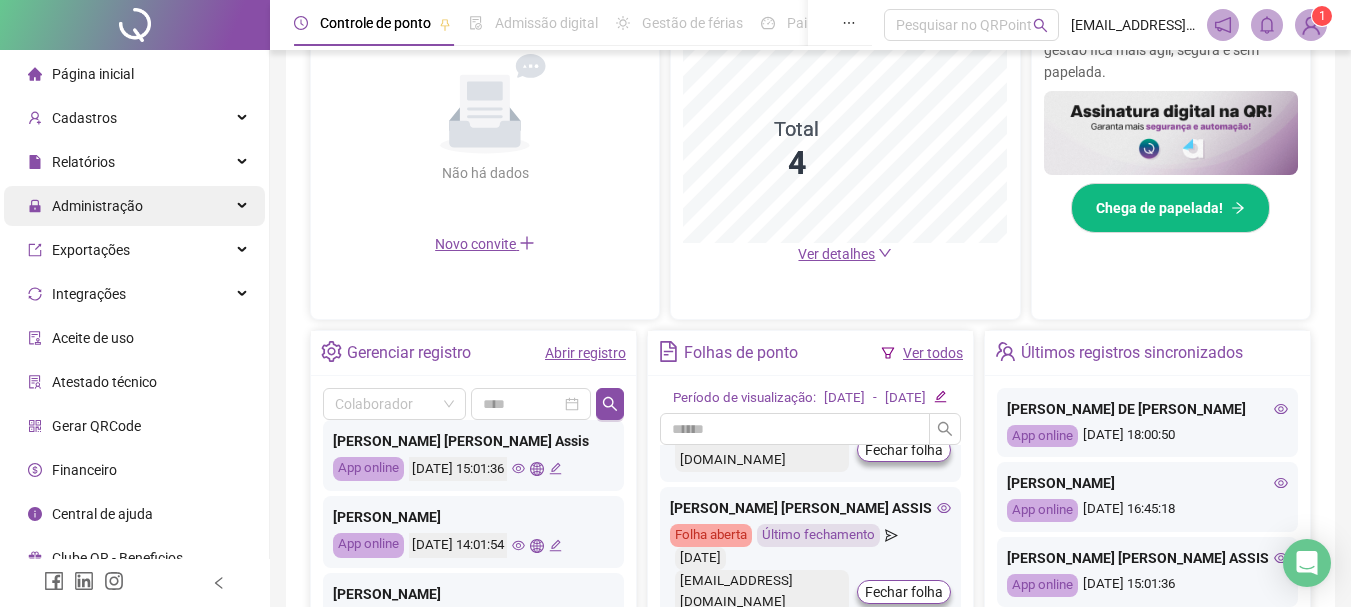 click on "Administração" at bounding box center [97, 206] 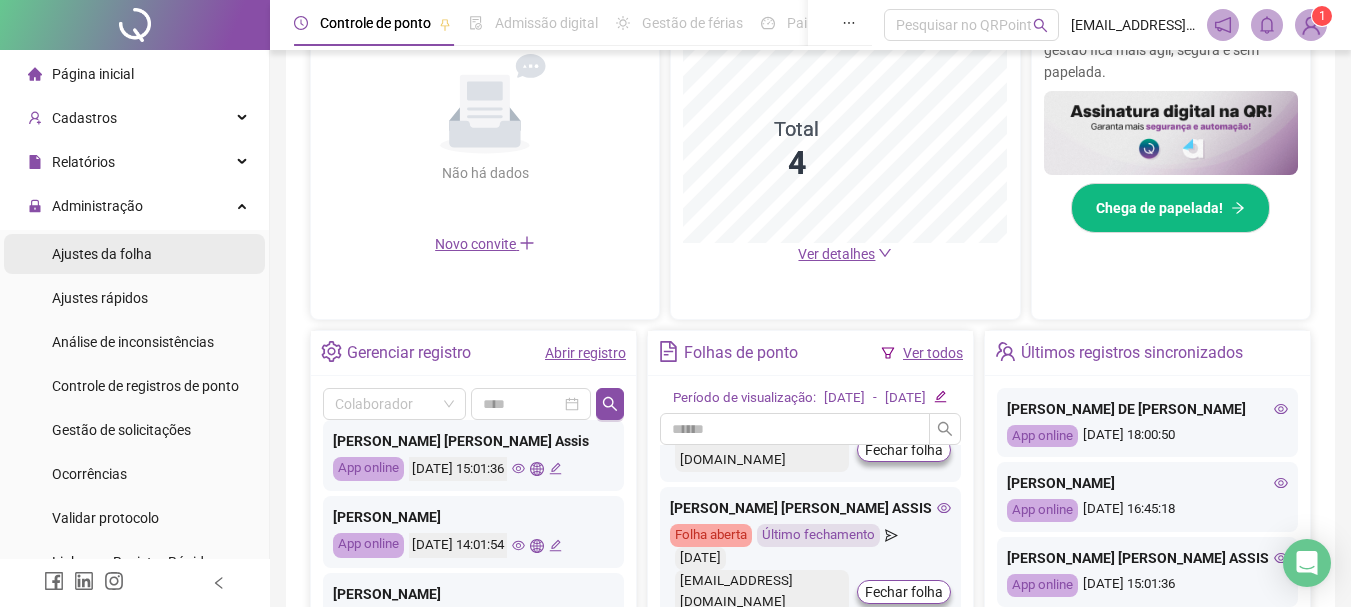 drag, startPoint x: 114, startPoint y: 264, endPoint x: 93, endPoint y: 261, distance: 21.213203 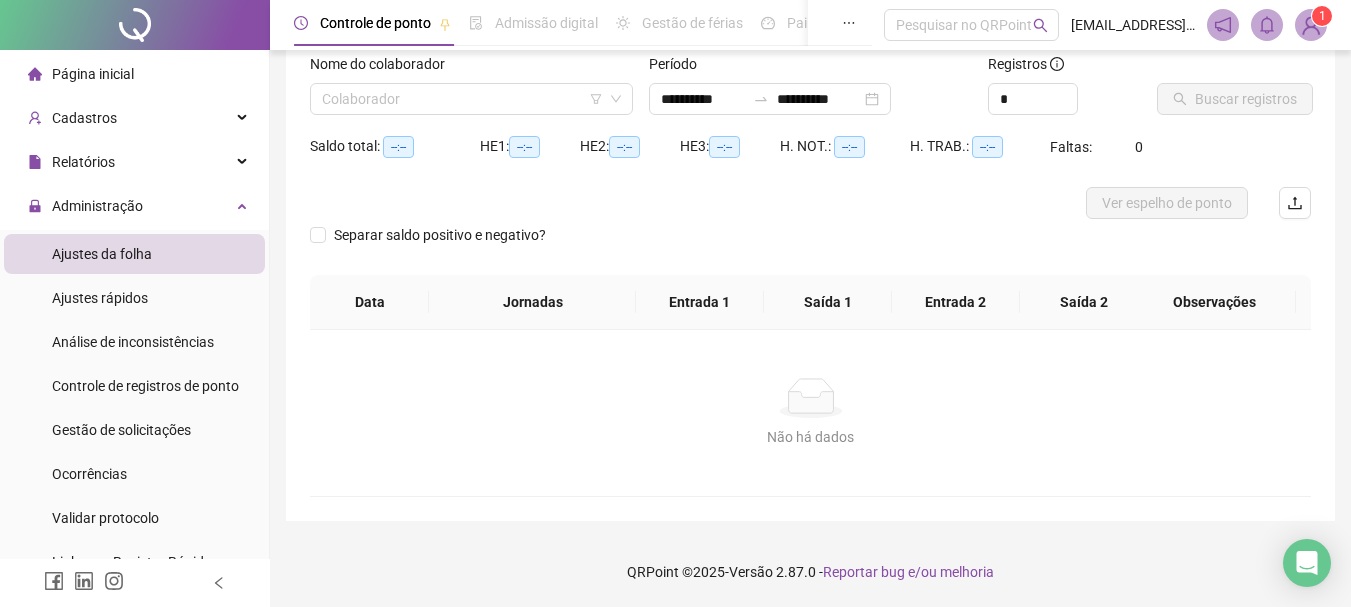 scroll, scrollTop: 131, scrollLeft: 0, axis: vertical 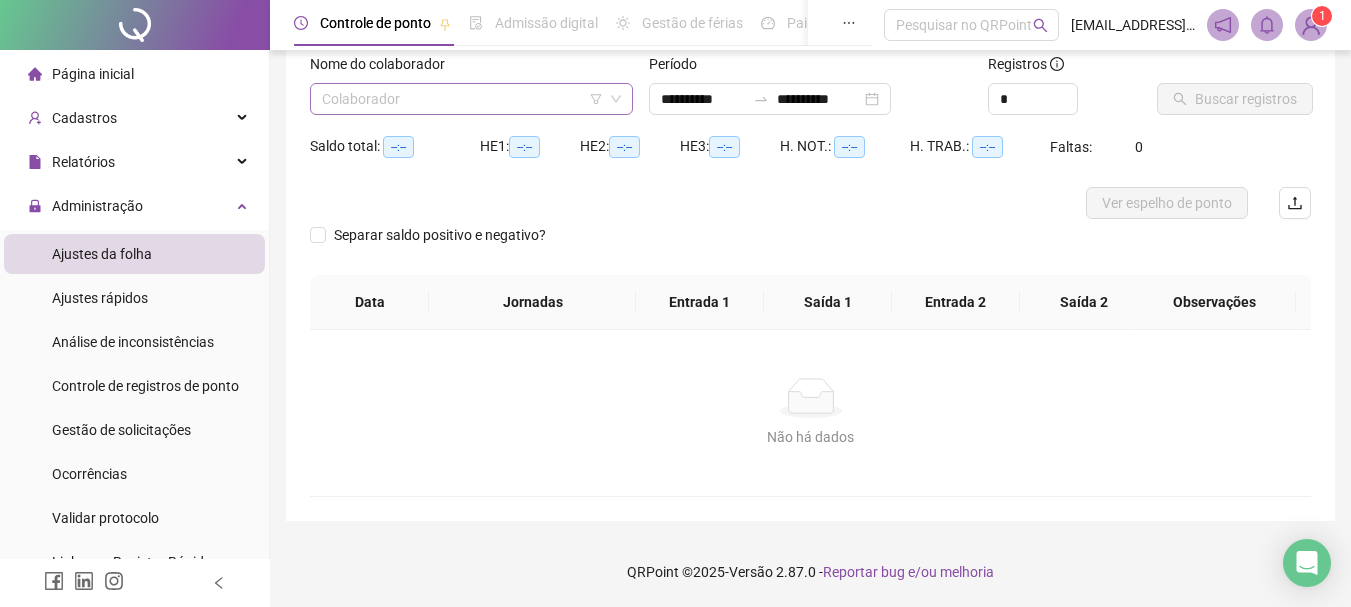 click at bounding box center [465, 99] 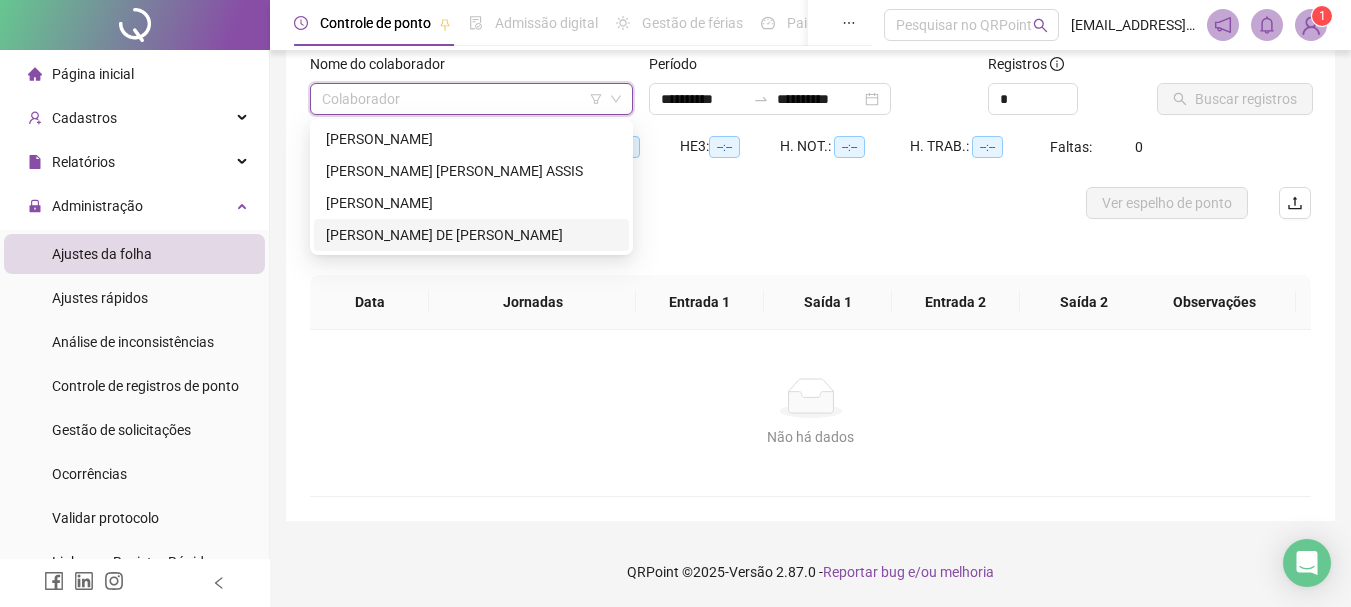 click on "[PERSON_NAME] DE [PERSON_NAME]" at bounding box center [471, 235] 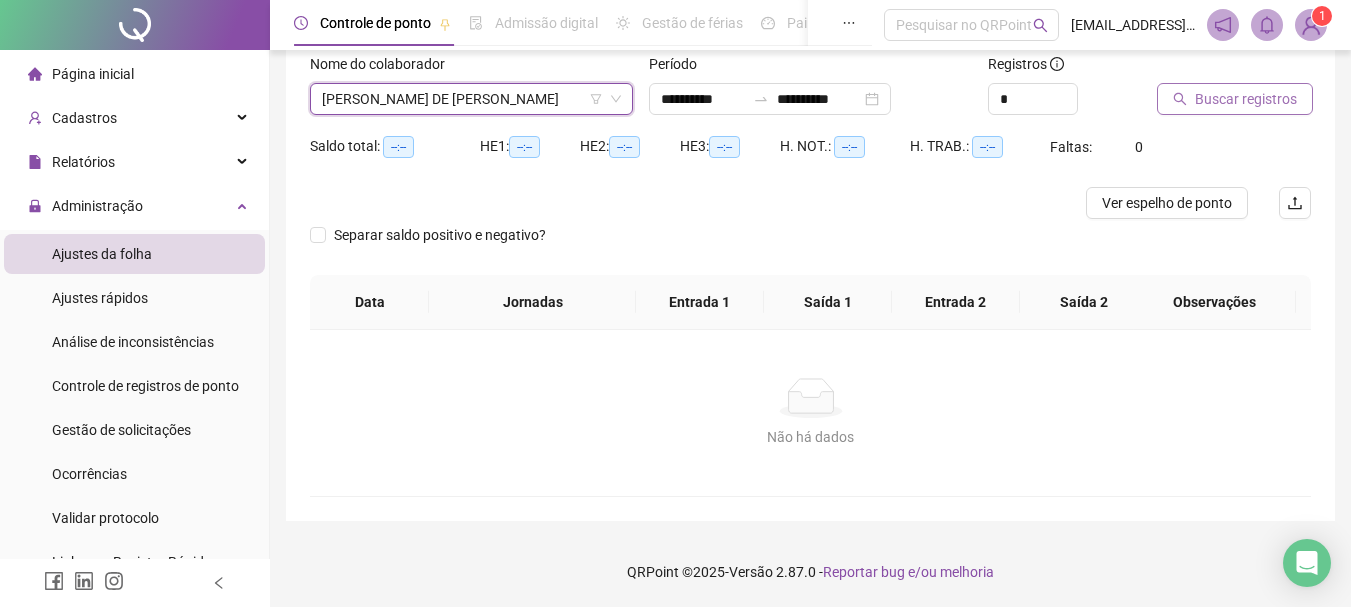click on "Buscar registros" at bounding box center [1246, 99] 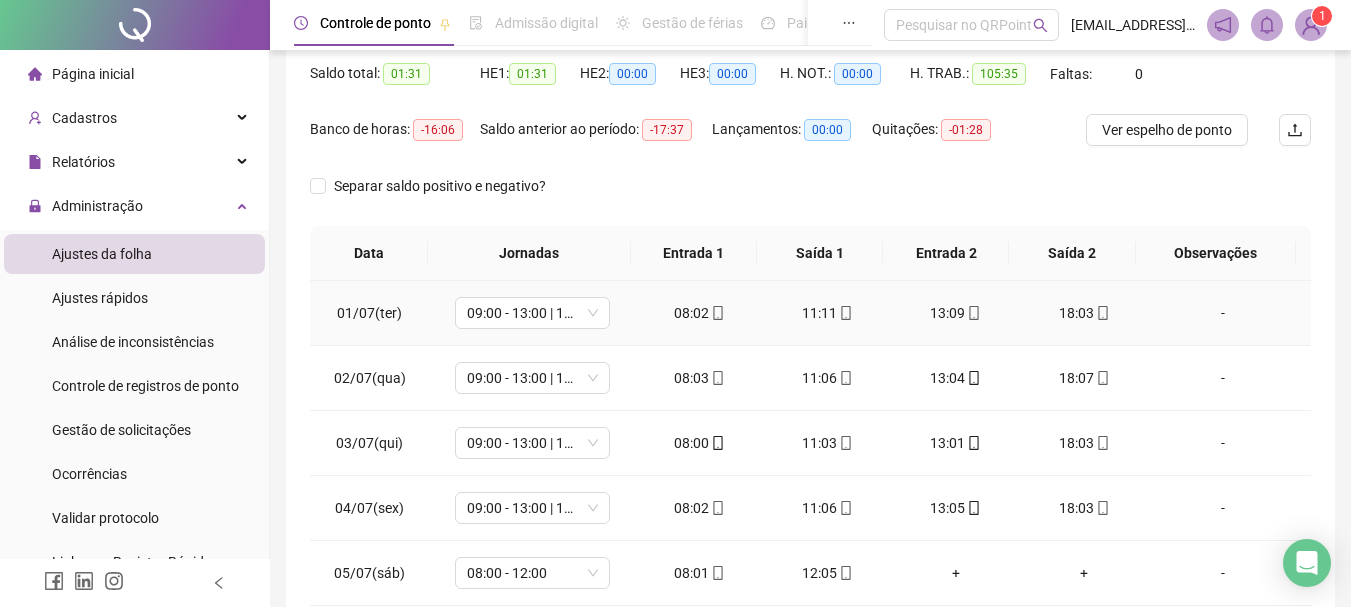scroll, scrollTop: 231, scrollLeft: 0, axis: vertical 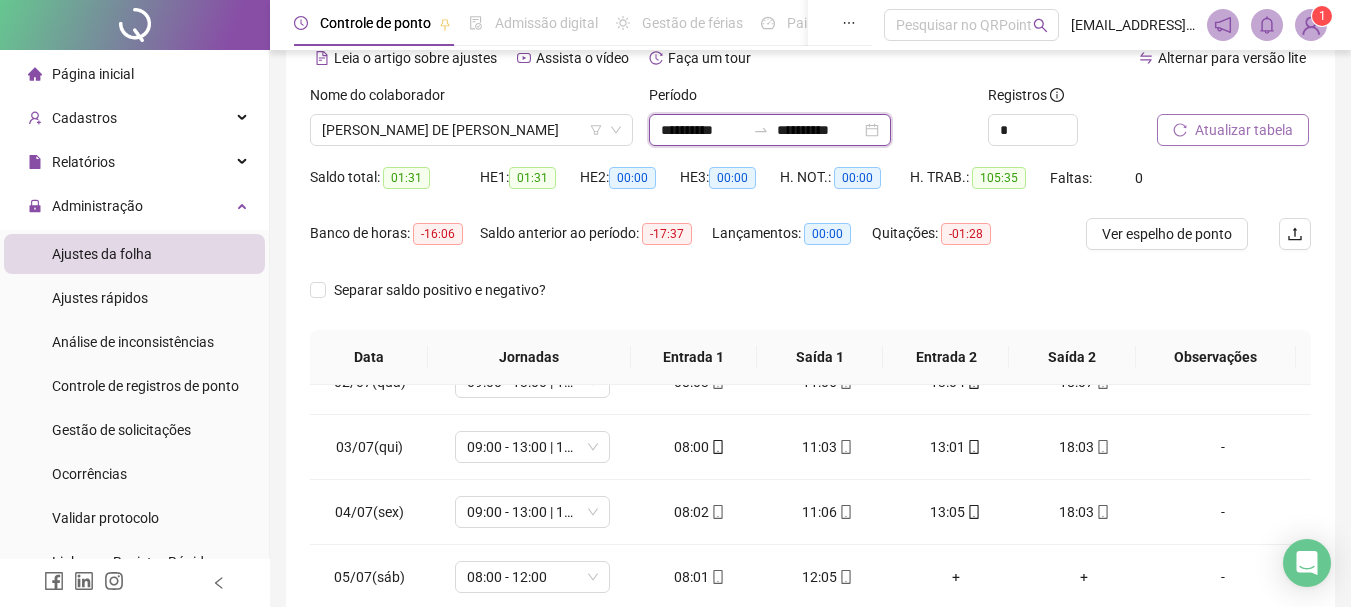 click on "**********" at bounding box center [703, 130] 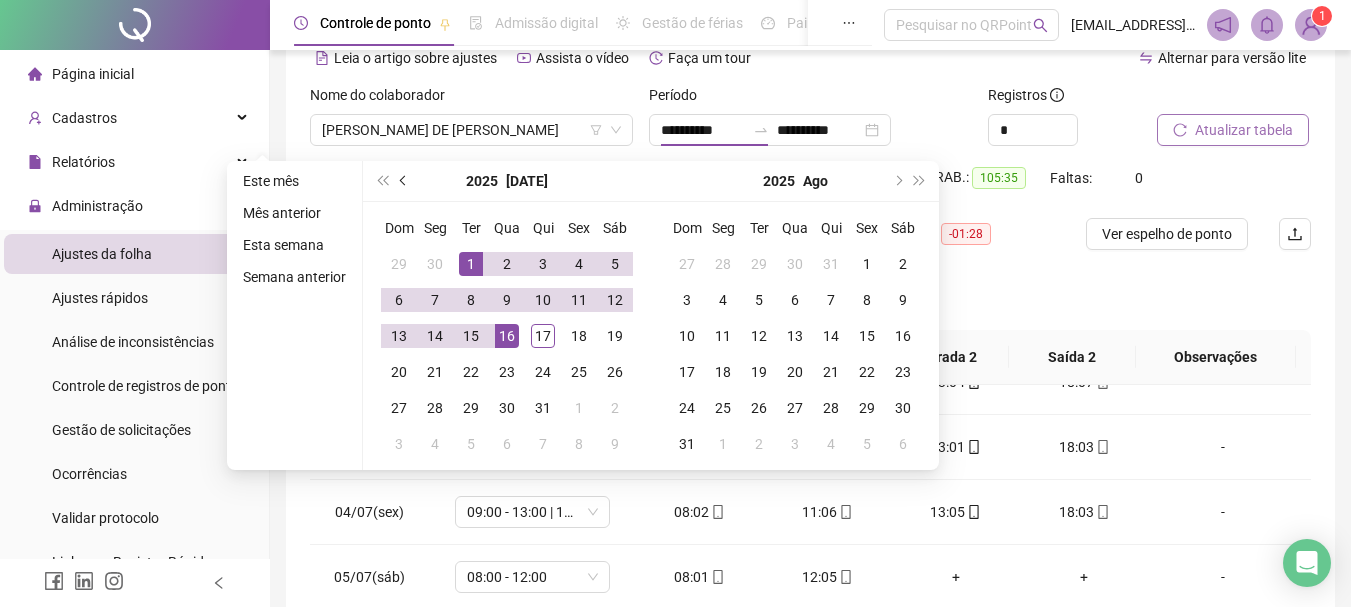 click at bounding box center [404, 181] 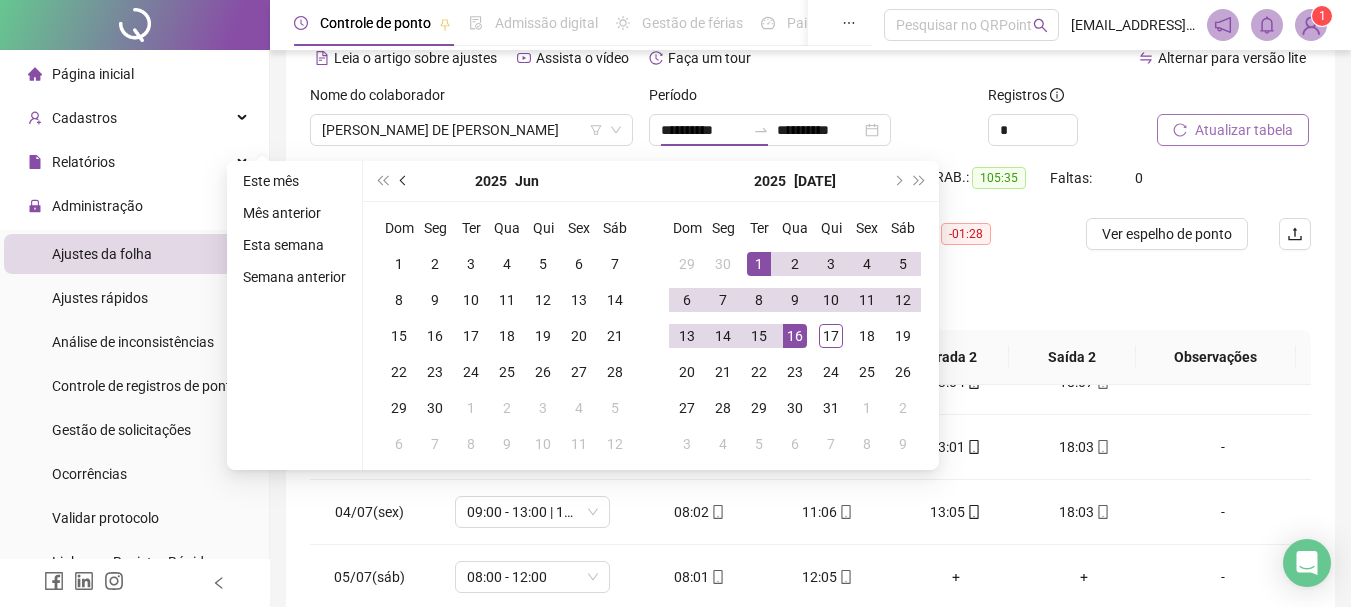 click at bounding box center (404, 181) 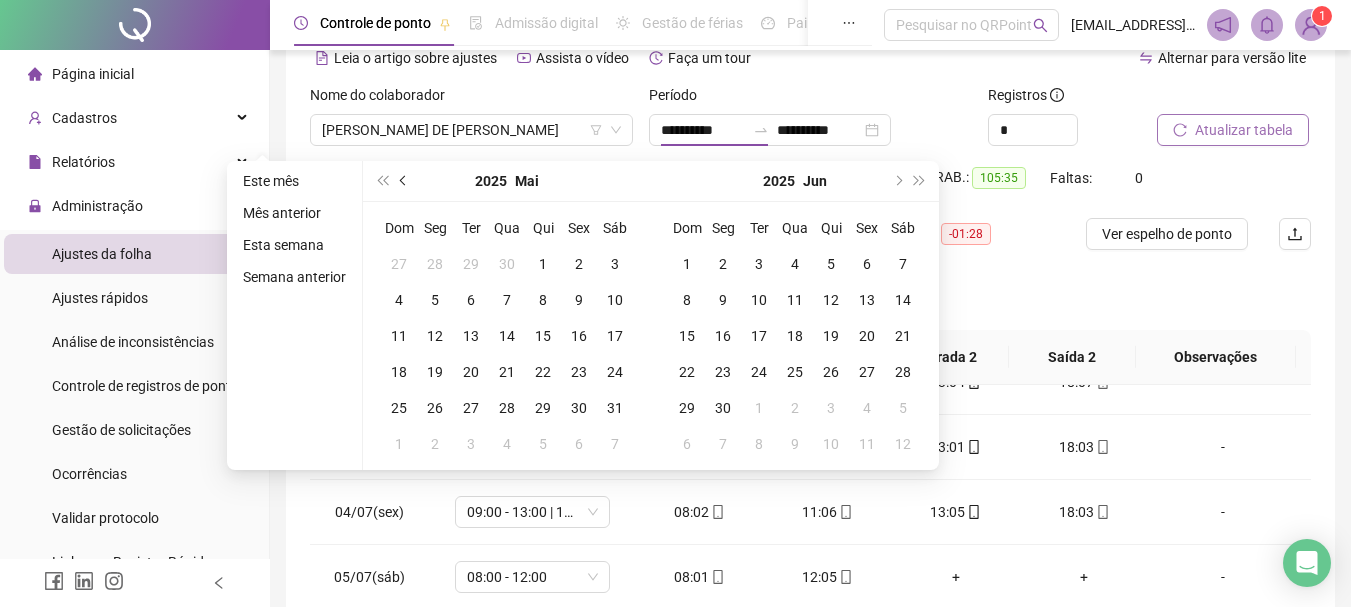 click at bounding box center [404, 181] 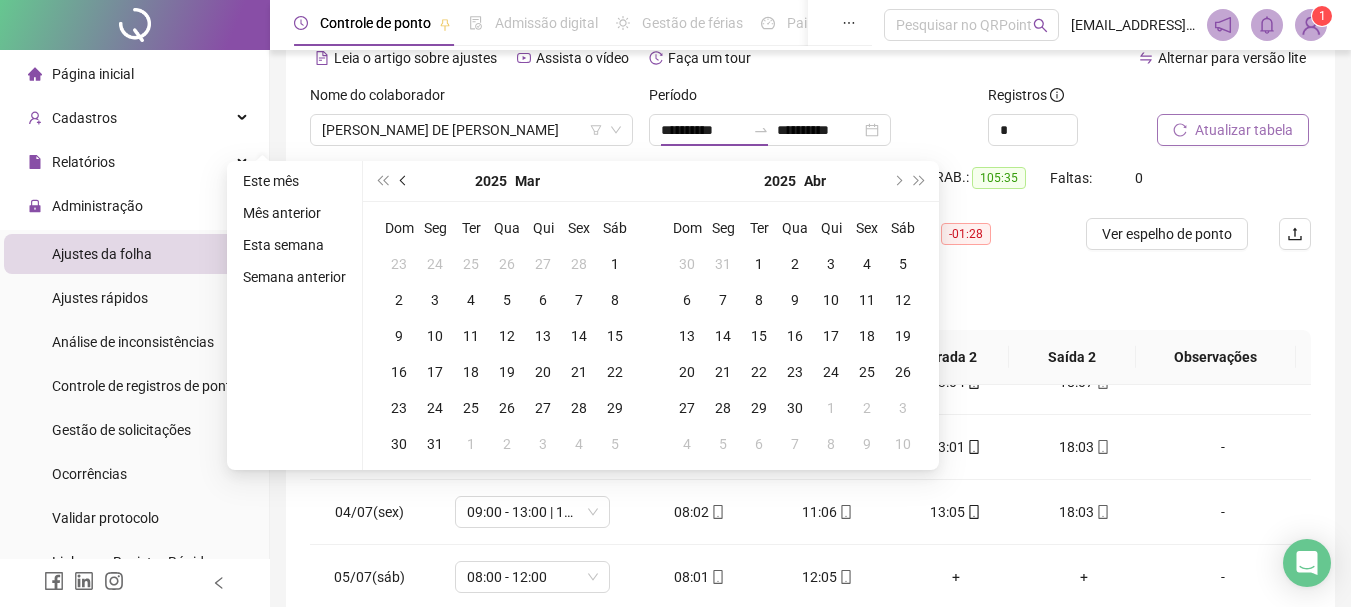 click at bounding box center [404, 181] 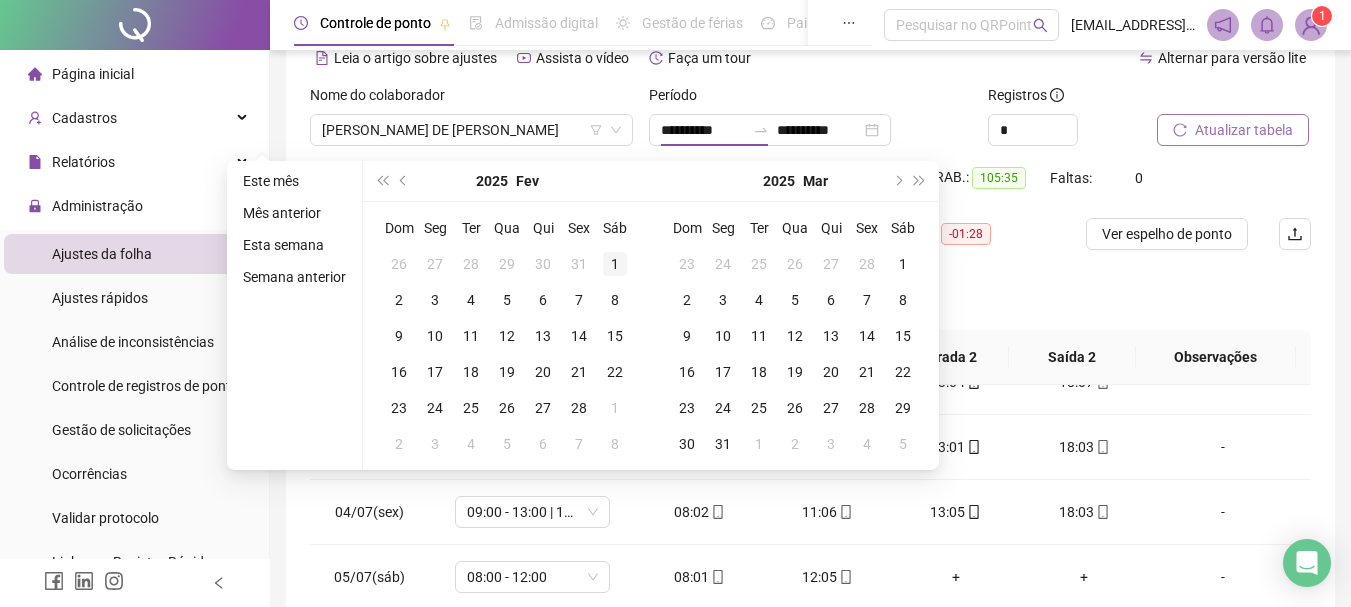 type on "**********" 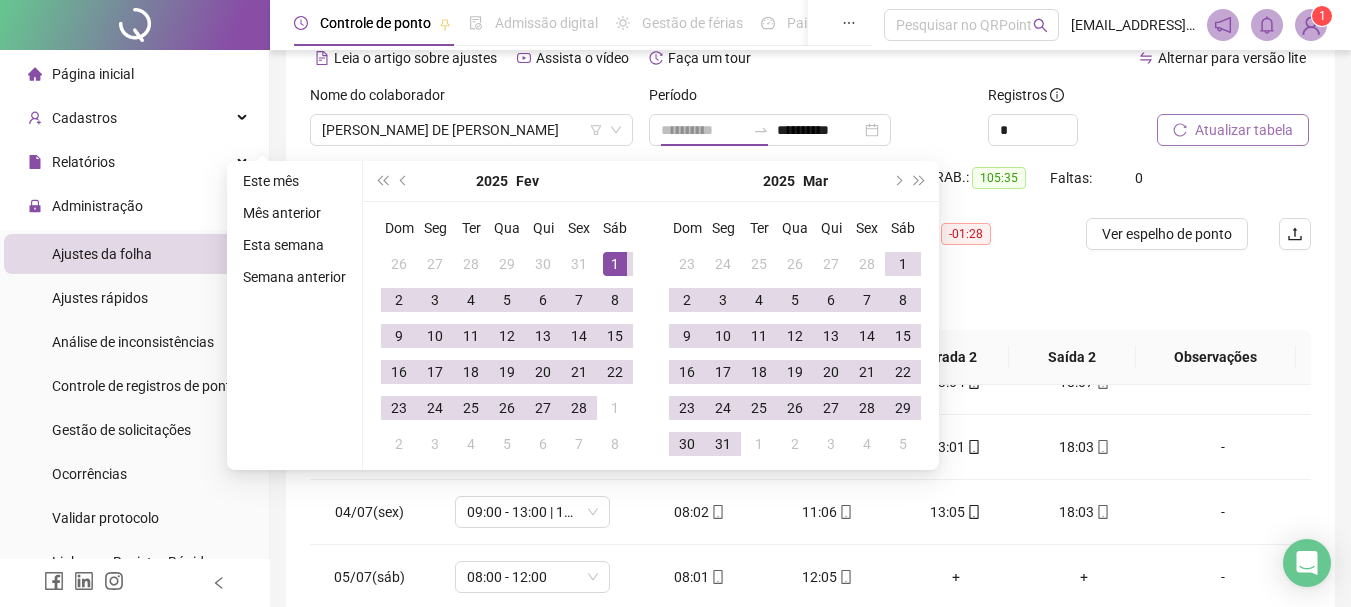 click on "1" at bounding box center (615, 264) 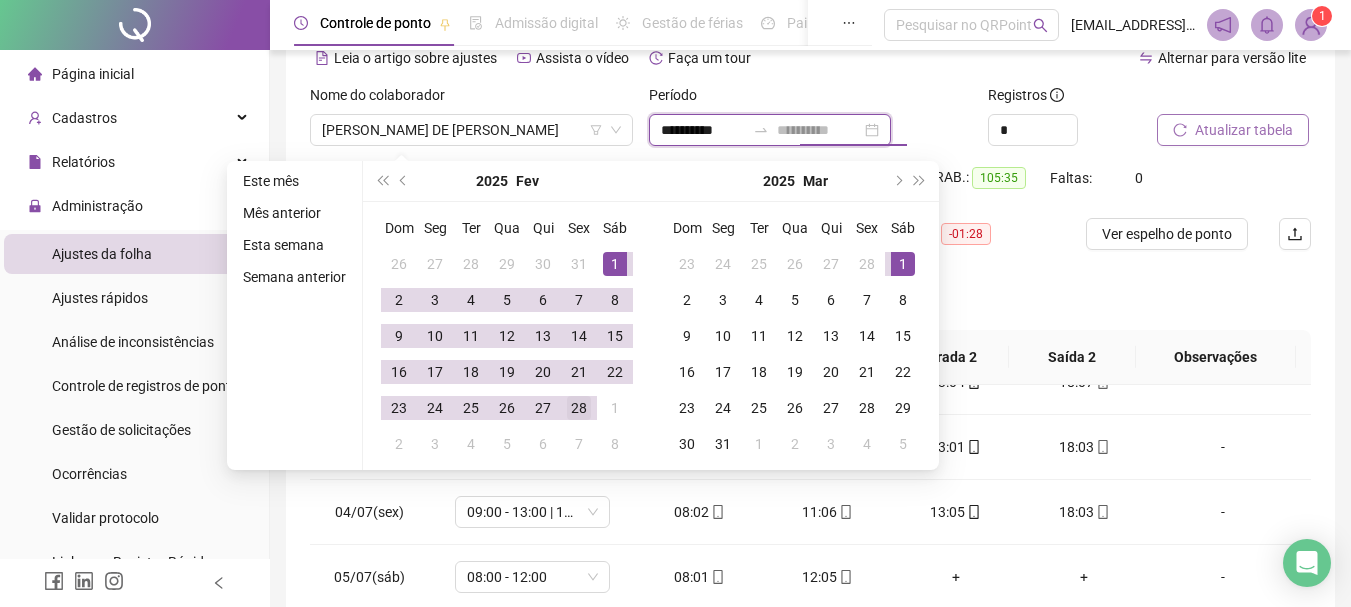 type on "**********" 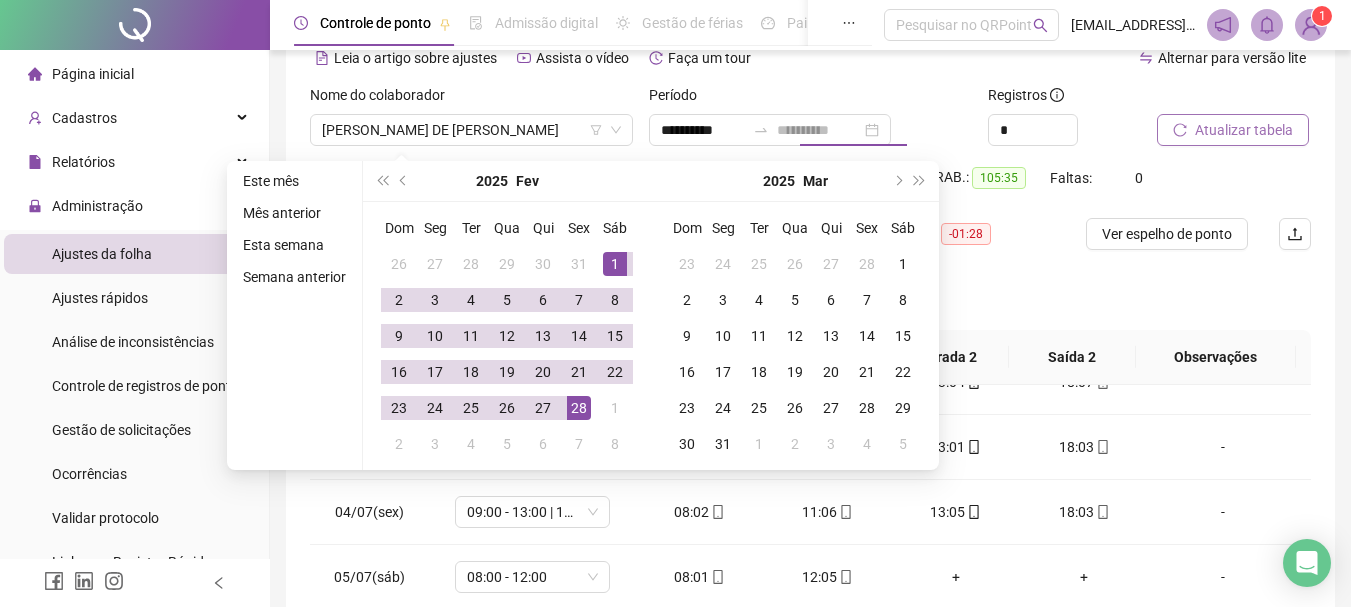 click on "28" at bounding box center (579, 408) 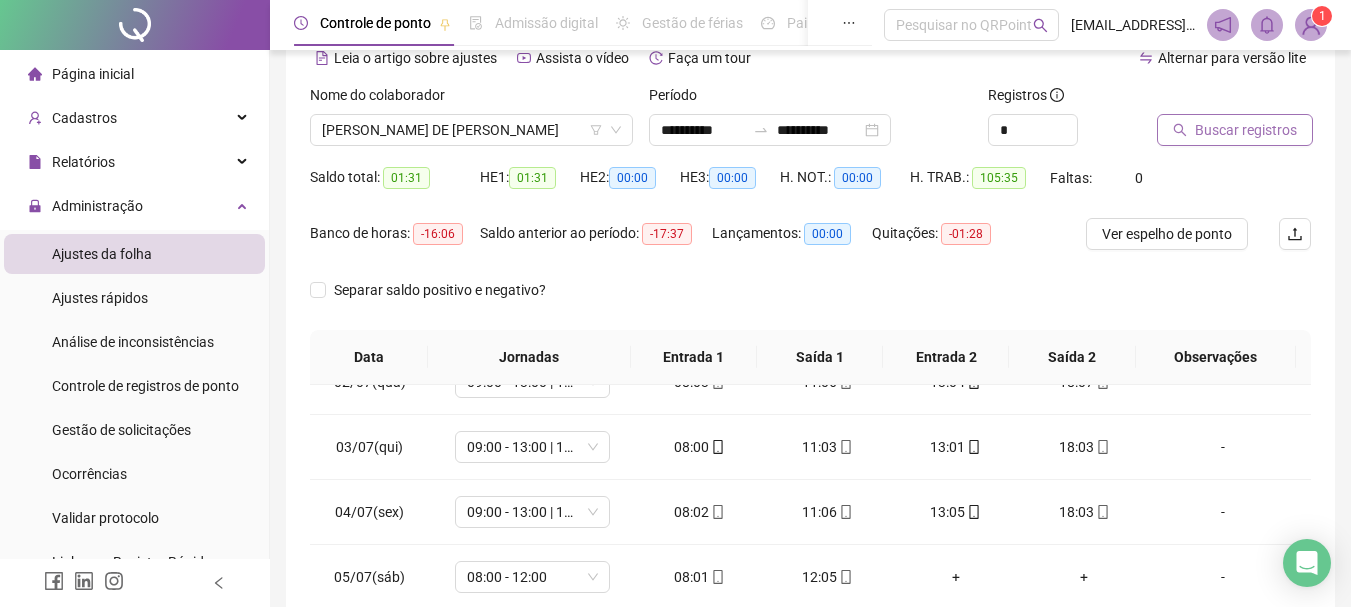 click on "Buscar registros" at bounding box center (1246, 130) 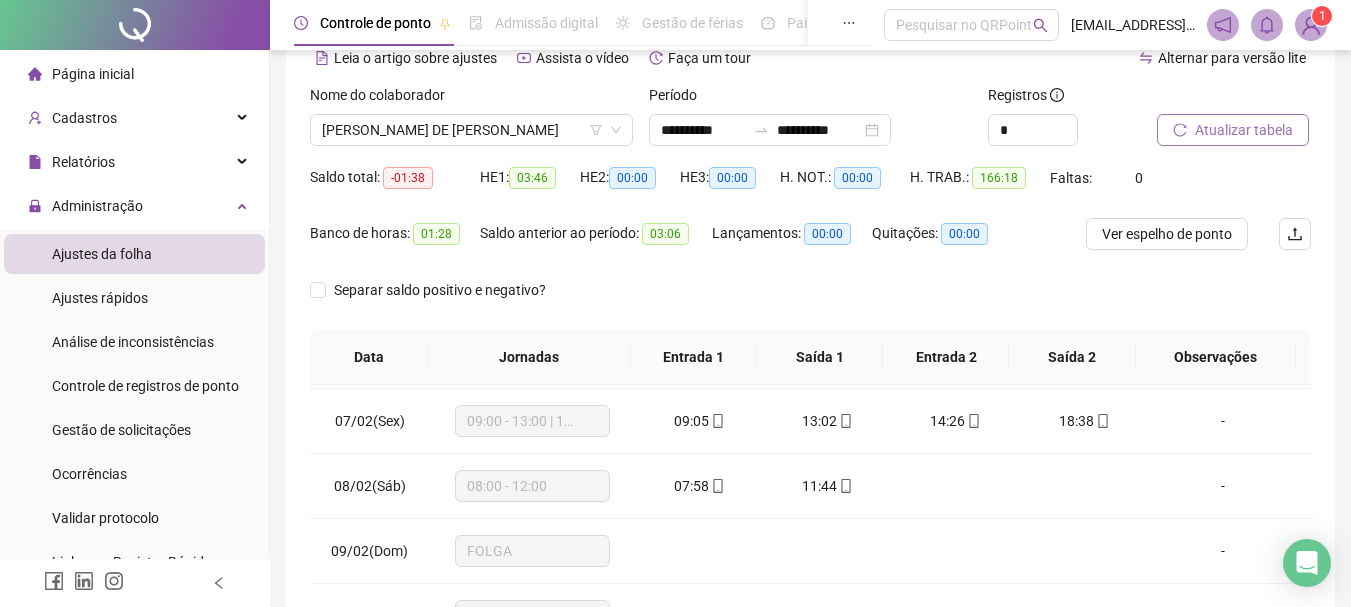 scroll, scrollTop: 400, scrollLeft: 0, axis: vertical 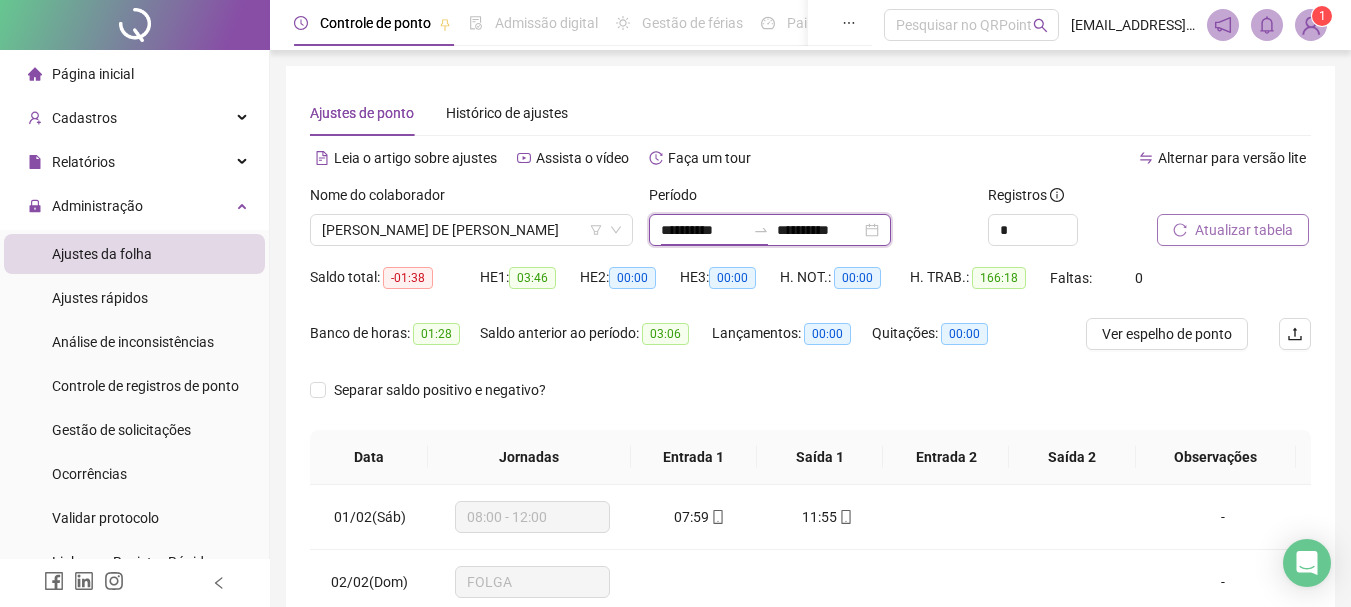 click on "**********" at bounding box center (703, 230) 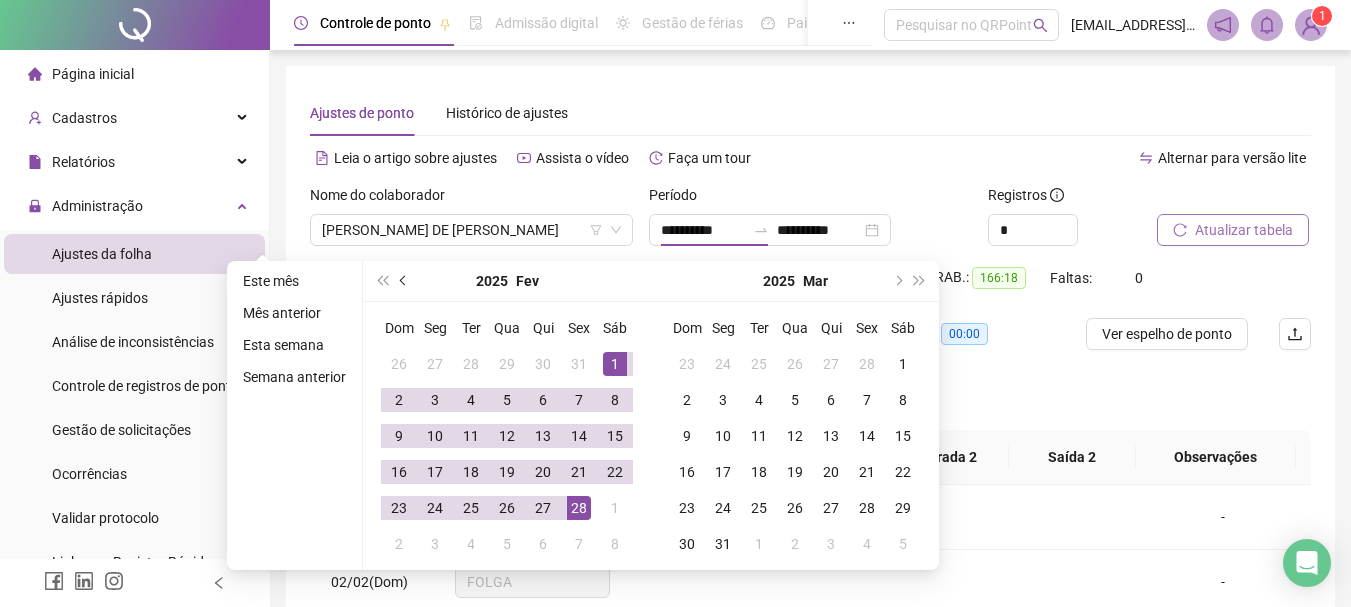 click at bounding box center (404, 281) 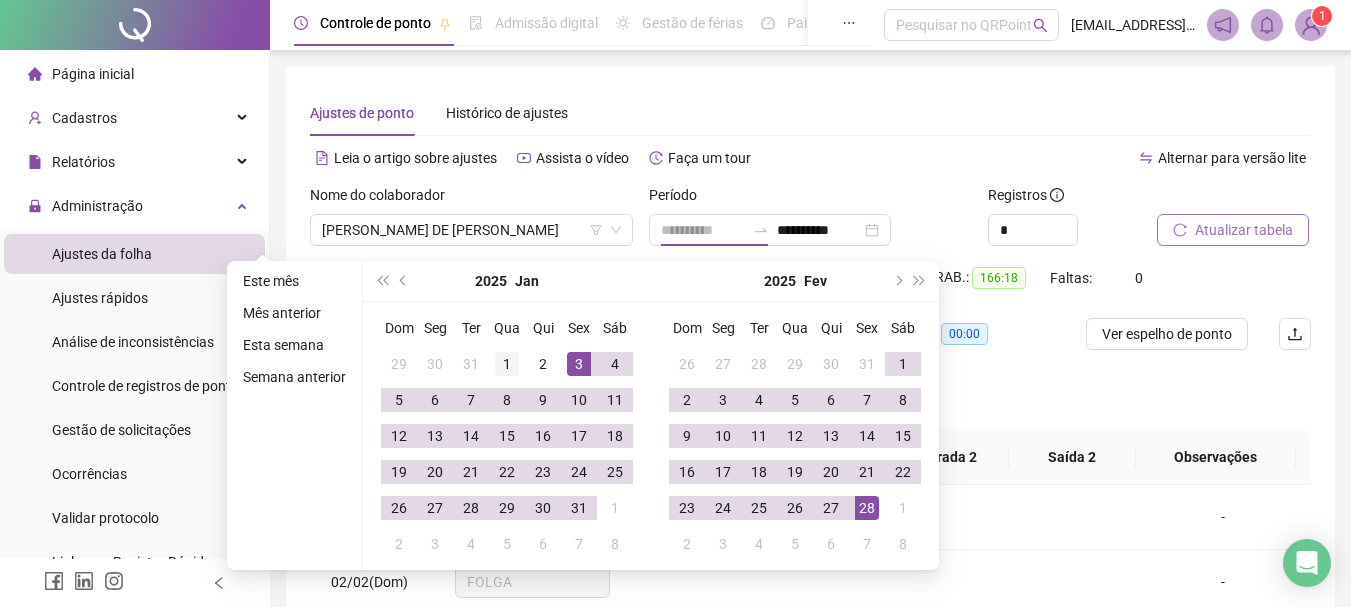 type on "**********" 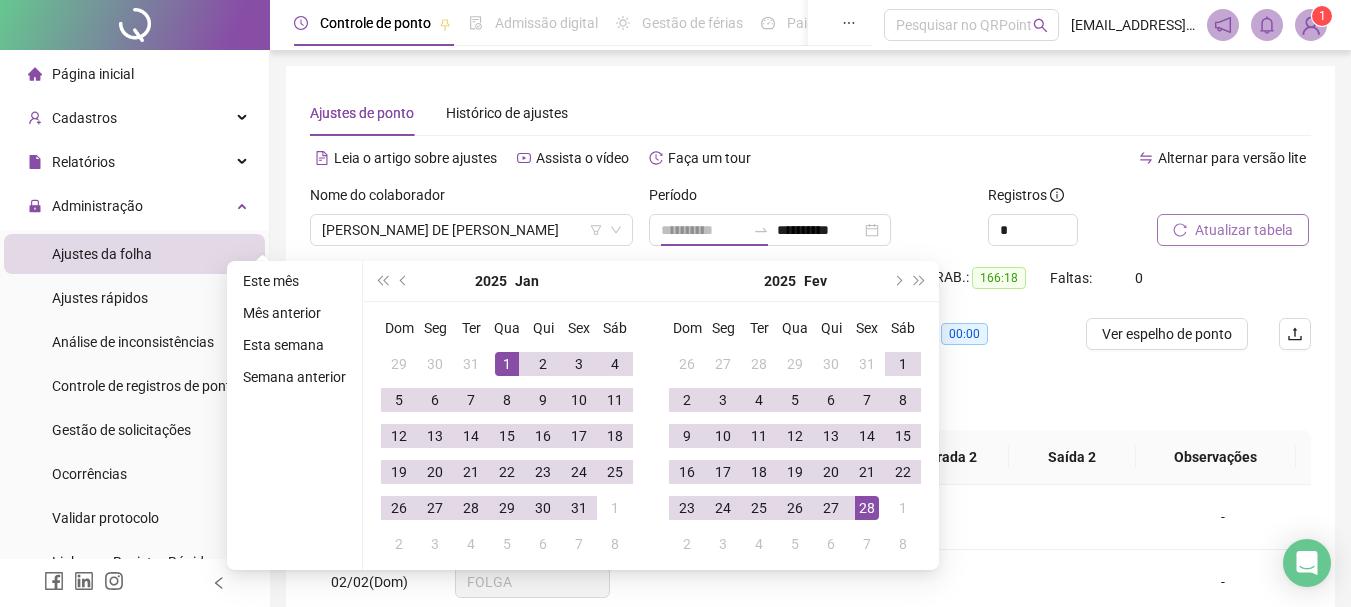 click on "1" at bounding box center [507, 364] 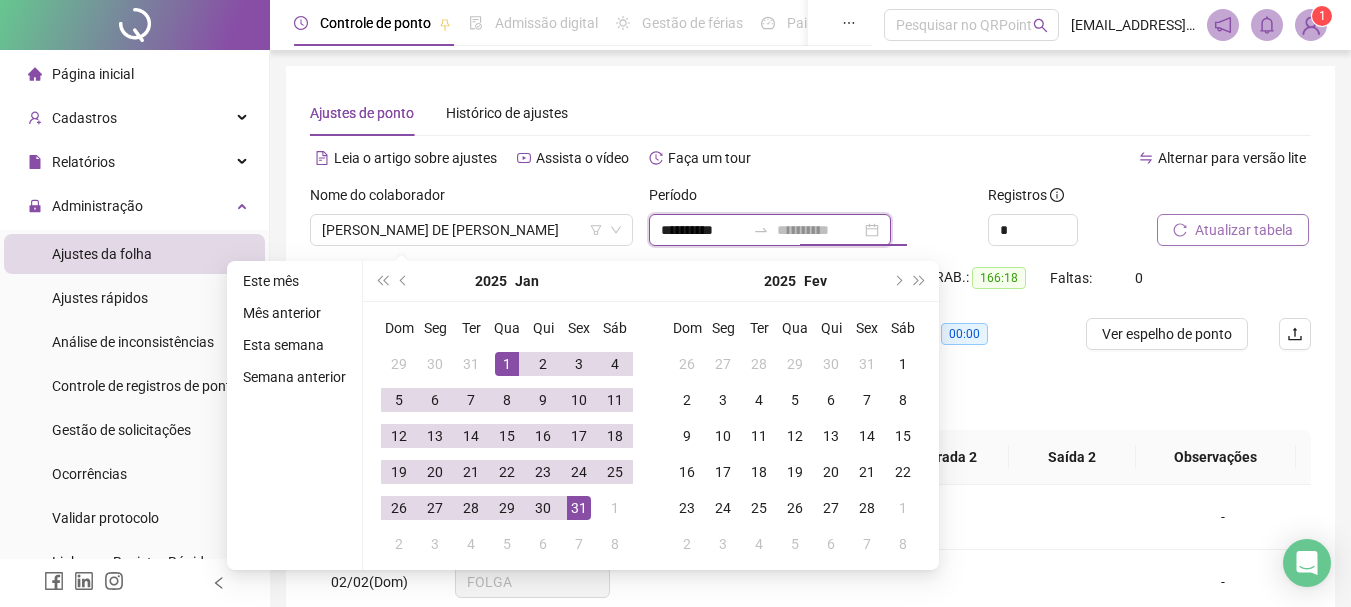type on "**********" 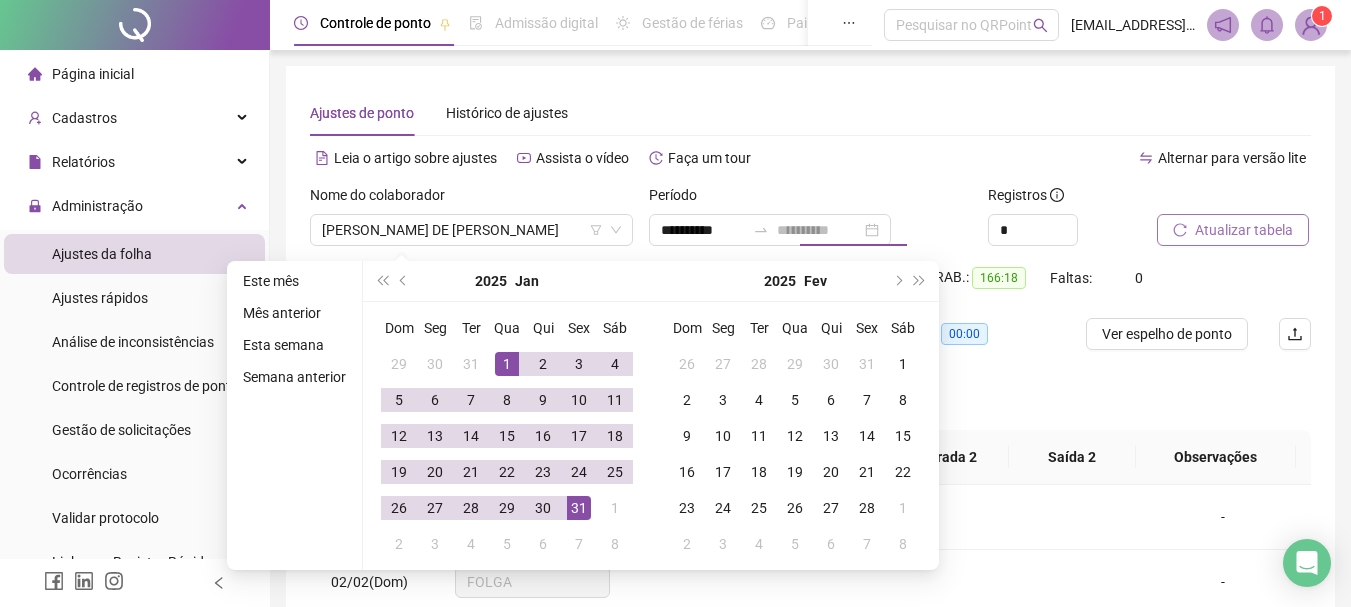 click on "31" at bounding box center (579, 508) 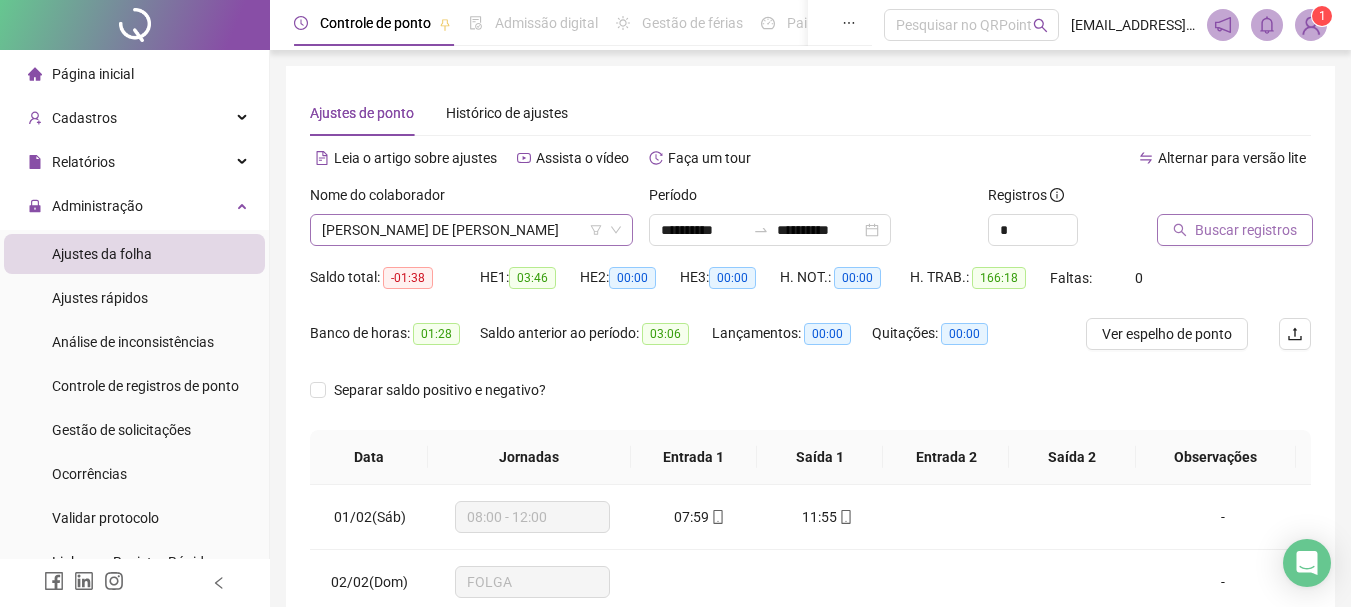 click on "[PERSON_NAME] DE [PERSON_NAME]" at bounding box center [471, 230] 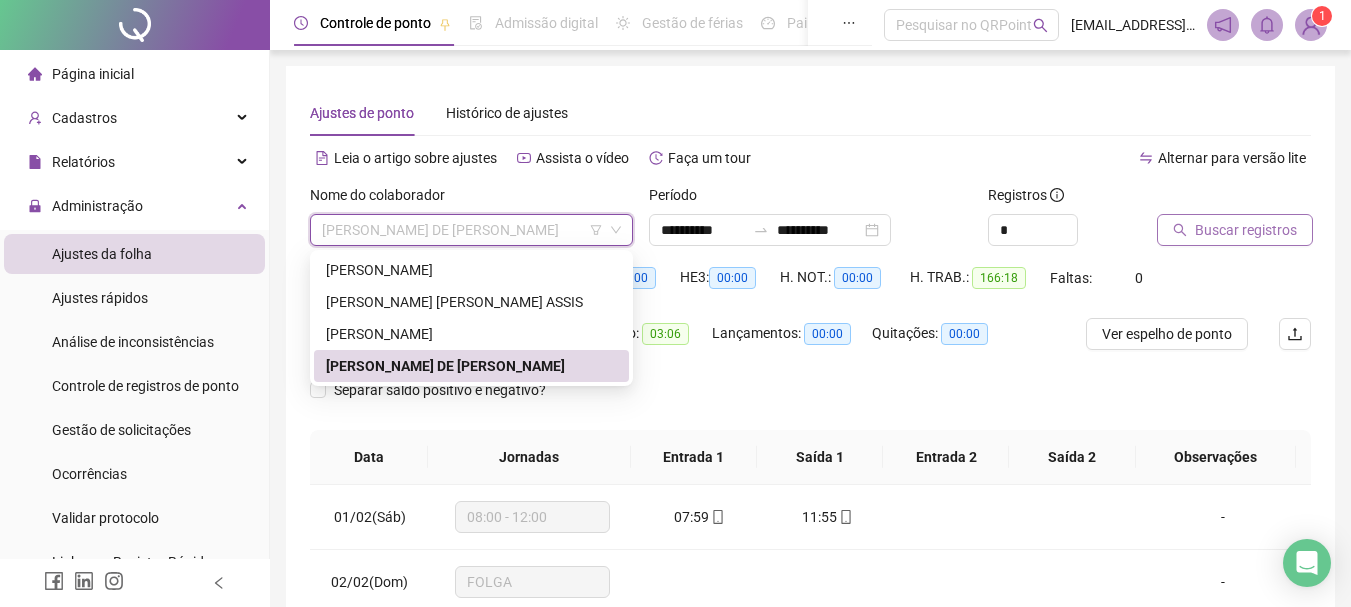 click on "[PERSON_NAME] DE [PERSON_NAME]" at bounding box center [471, 366] 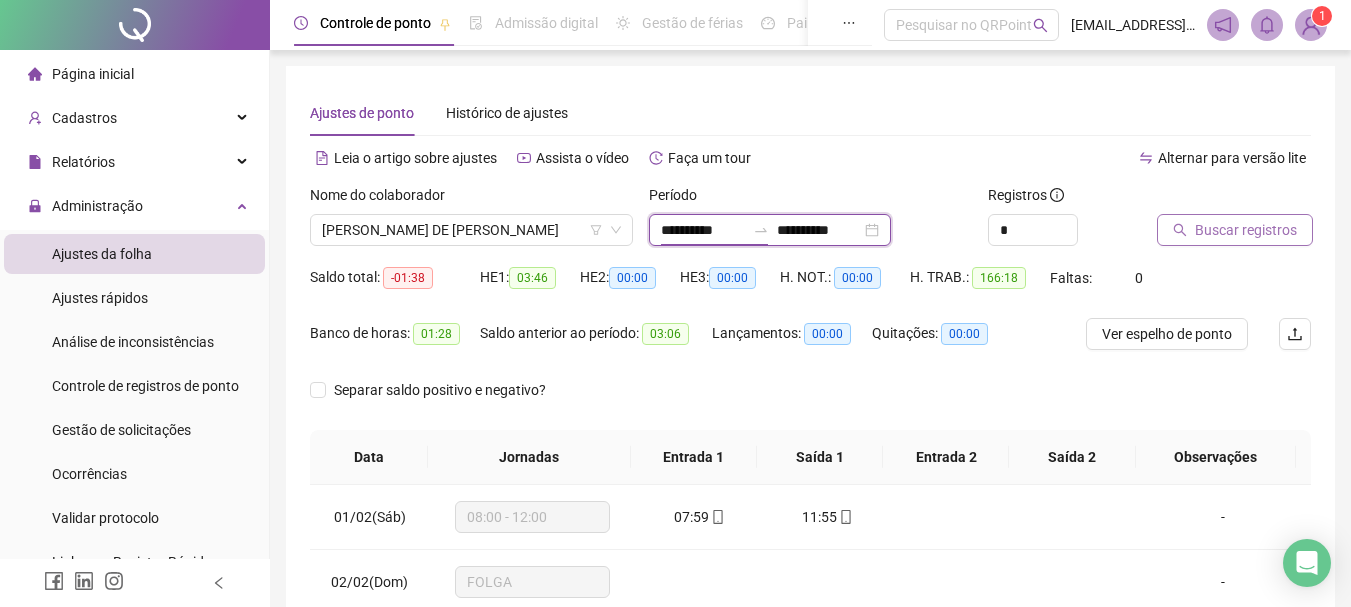 click on "**********" at bounding box center [703, 230] 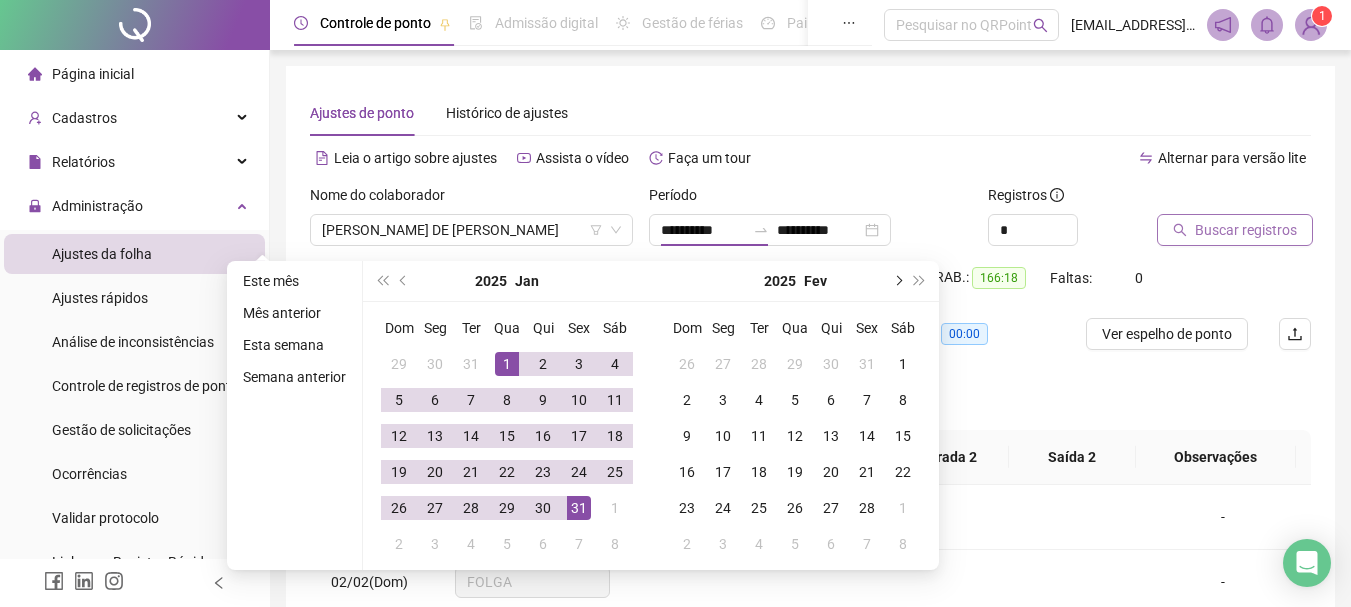 click at bounding box center [897, 281] 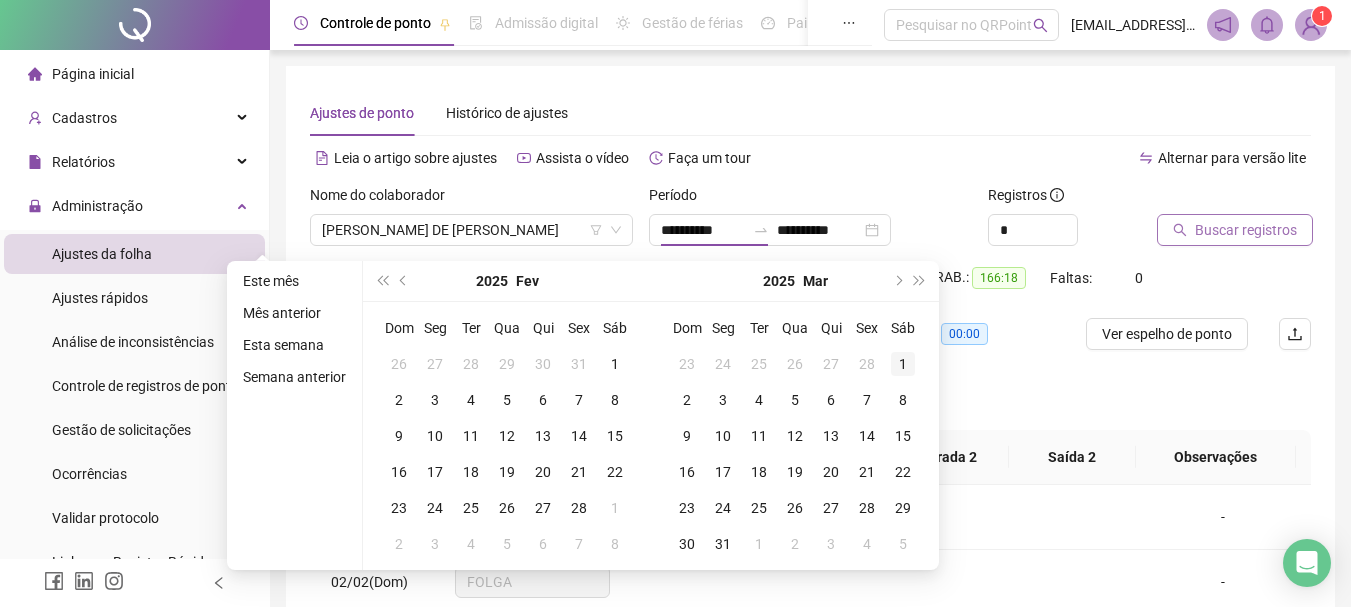 type on "**********" 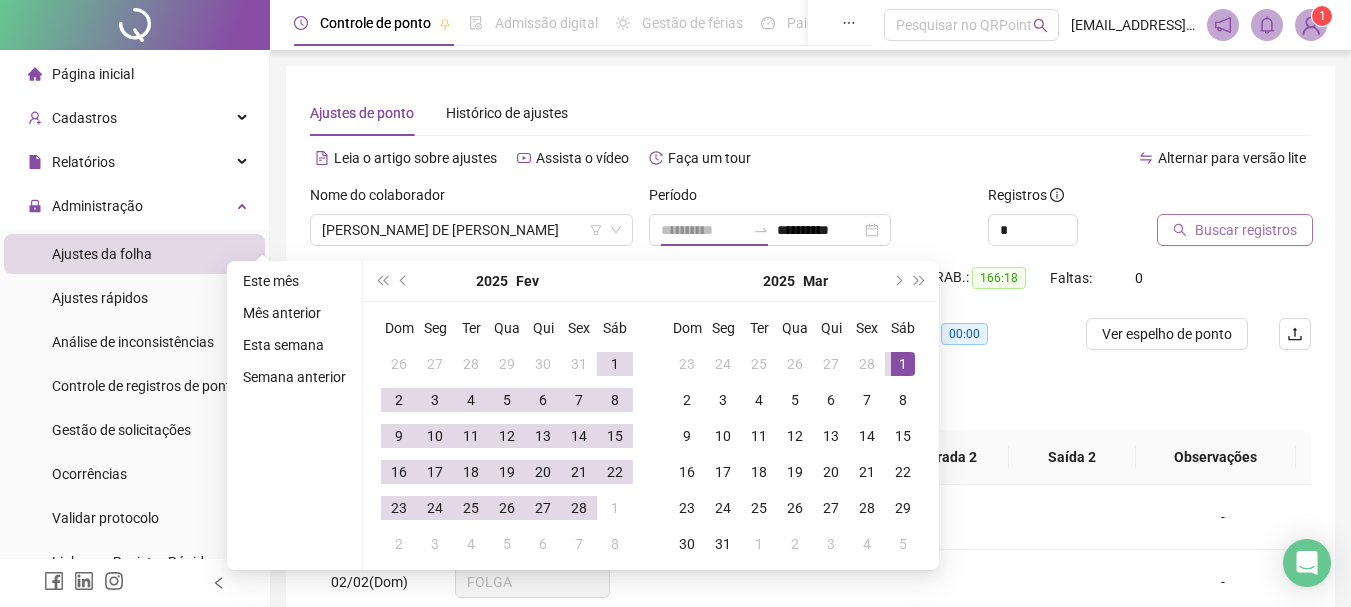 click on "1" at bounding box center (903, 364) 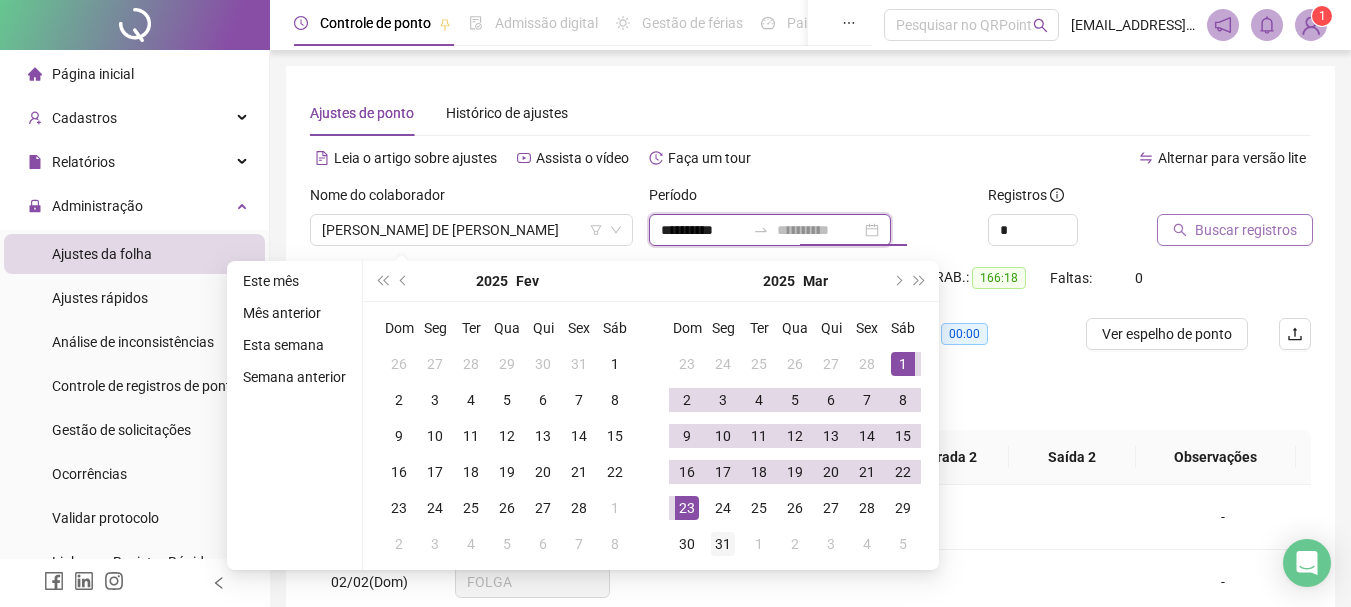 type on "**********" 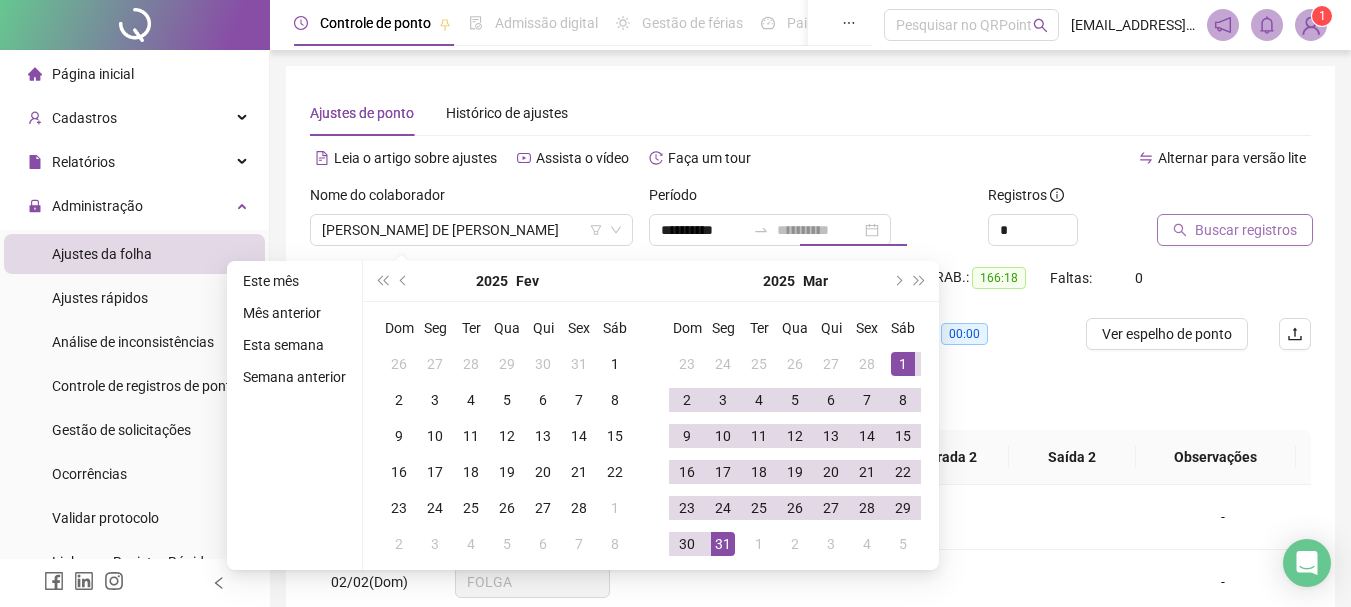 click on "31" at bounding box center (723, 544) 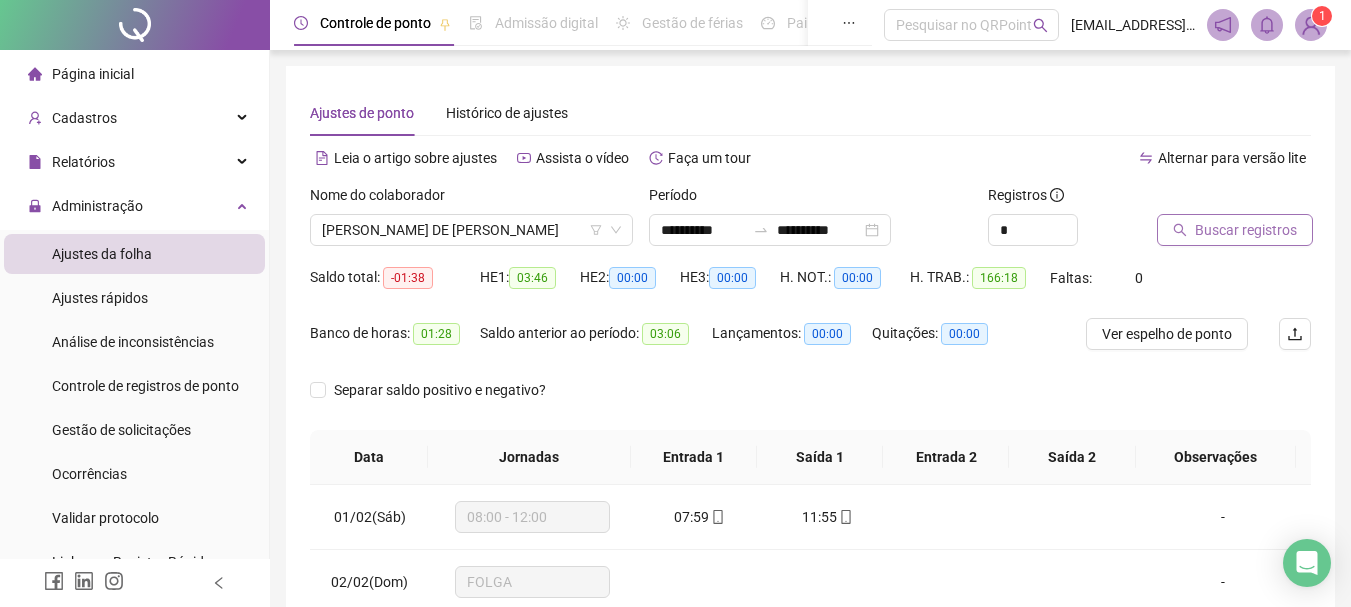 click on "Buscar registros" at bounding box center [1246, 230] 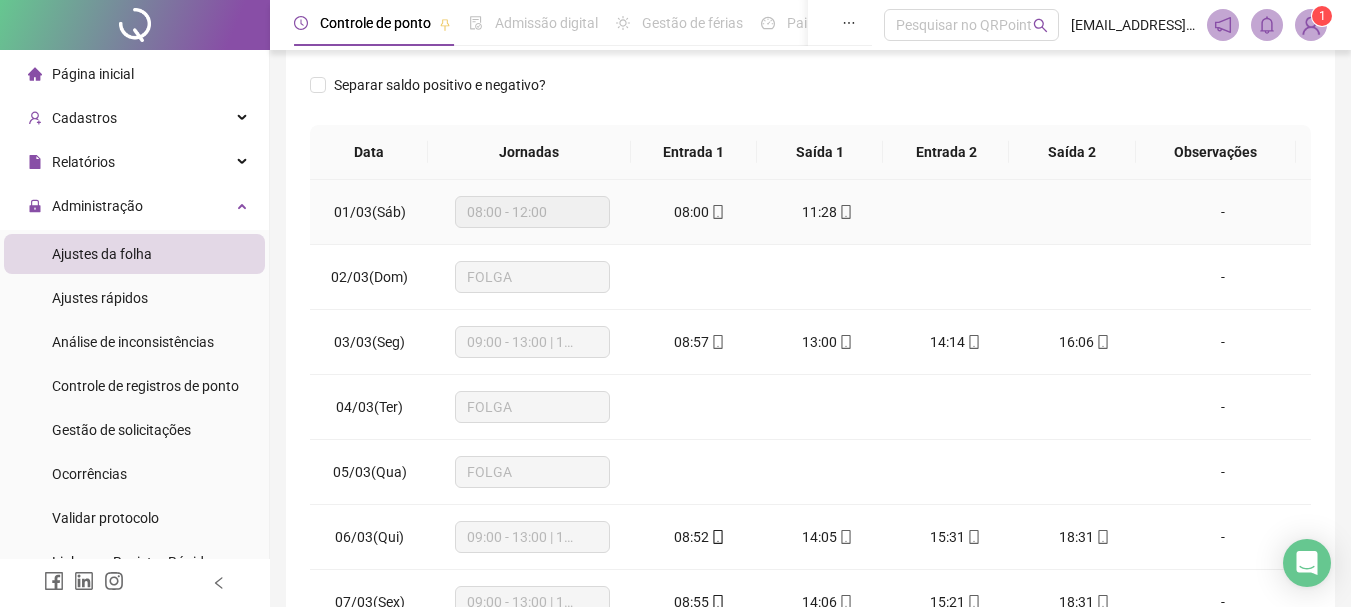 scroll, scrollTop: 415, scrollLeft: 0, axis: vertical 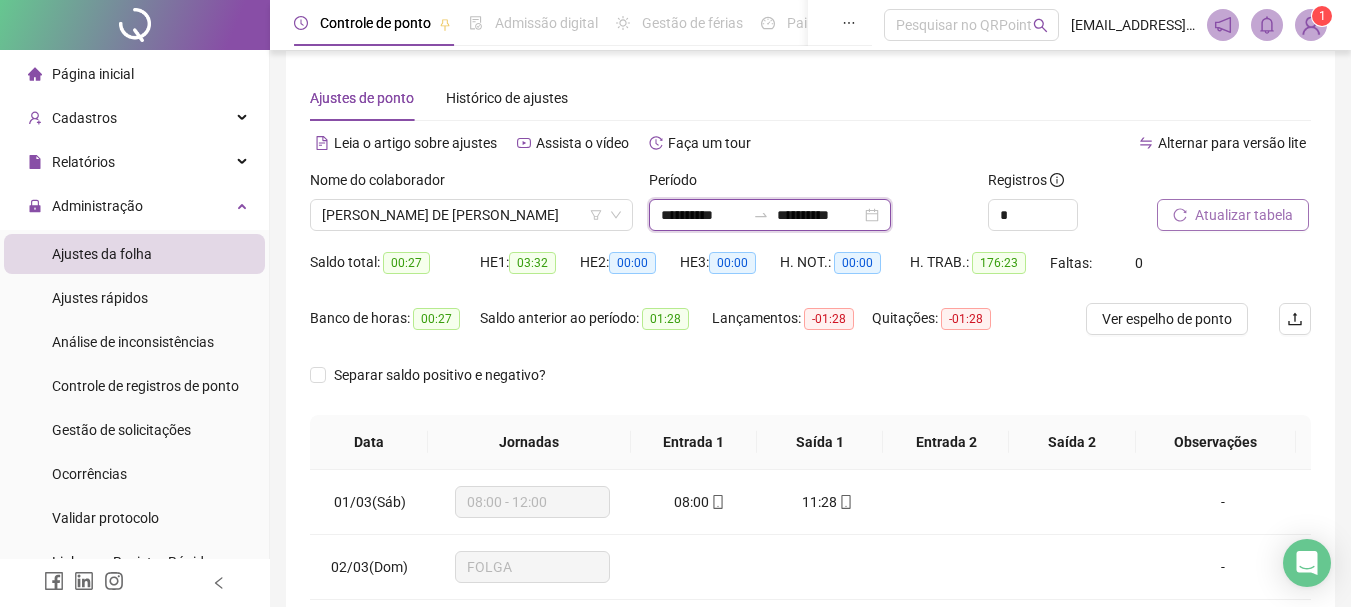 click on "**********" at bounding box center (703, 215) 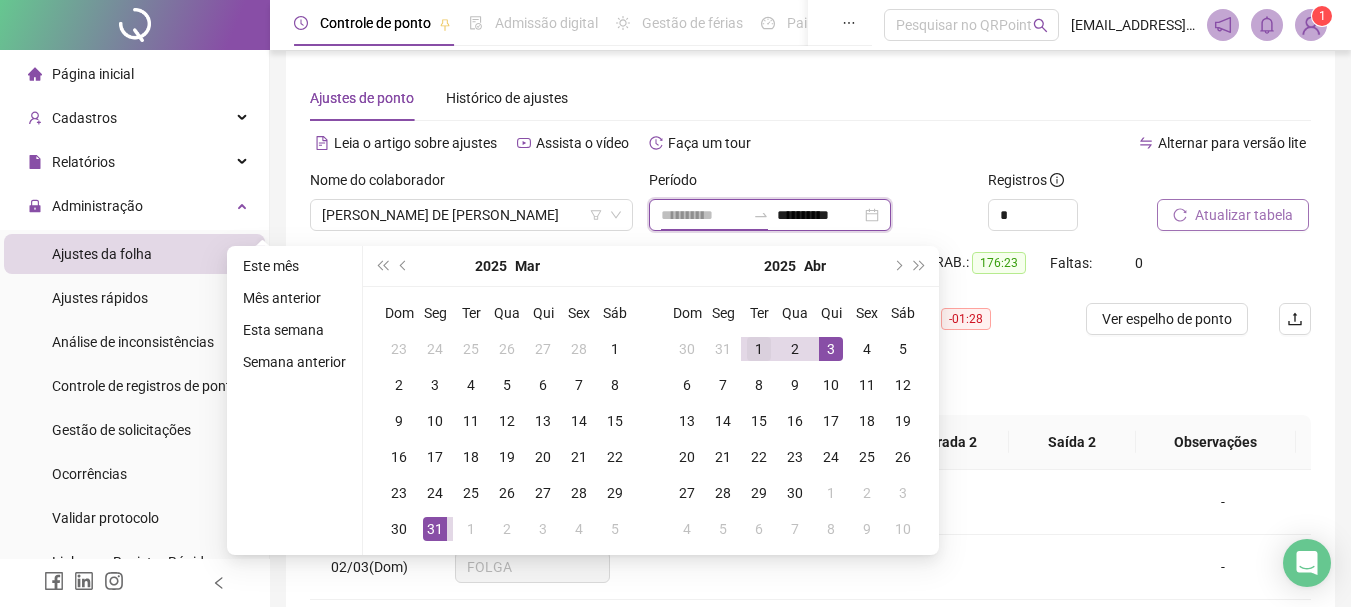 type on "**********" 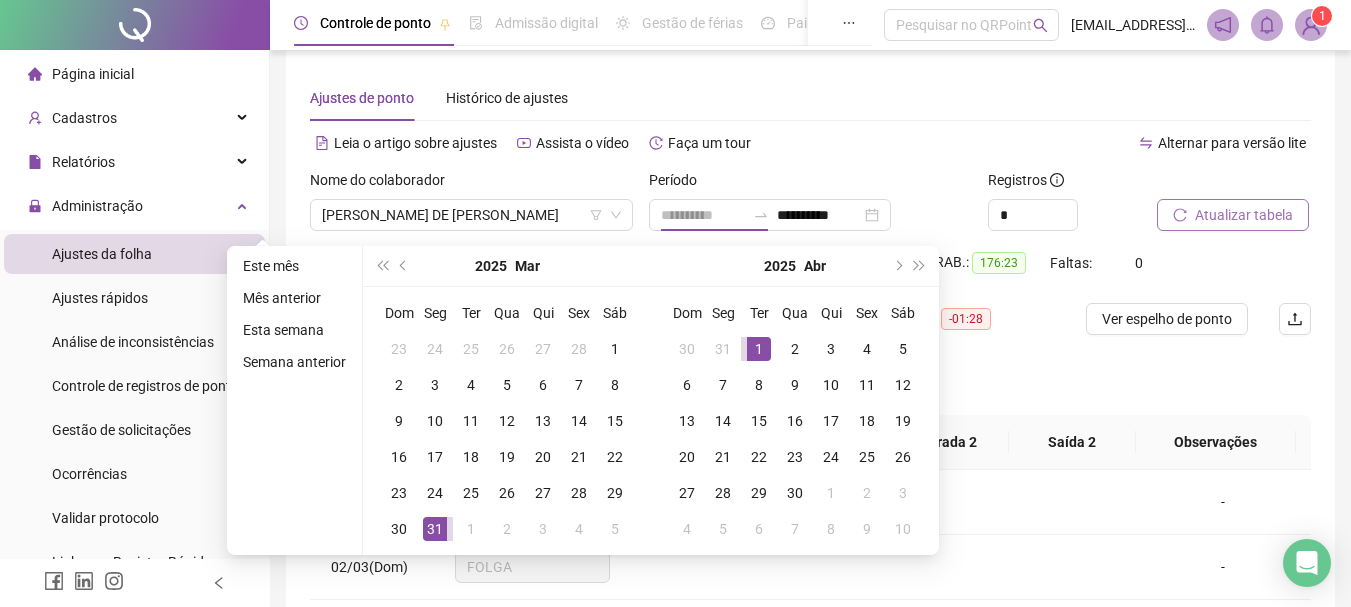 click on "1" at bounding box center (759, 349) 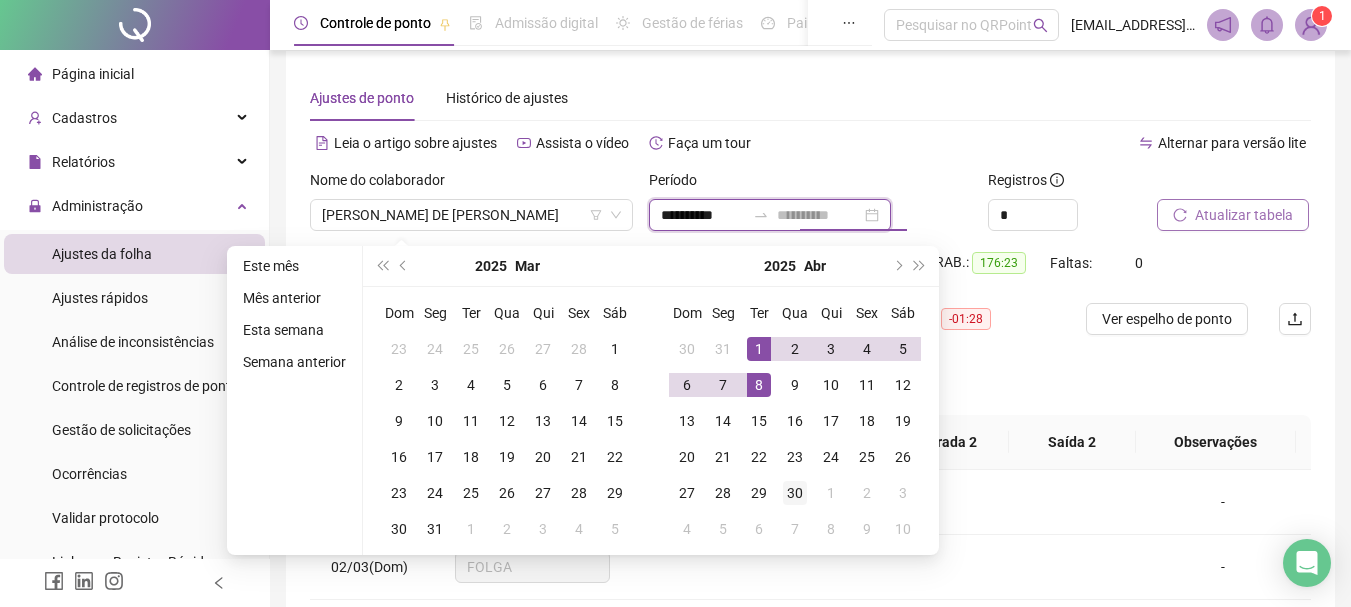type on "**********" 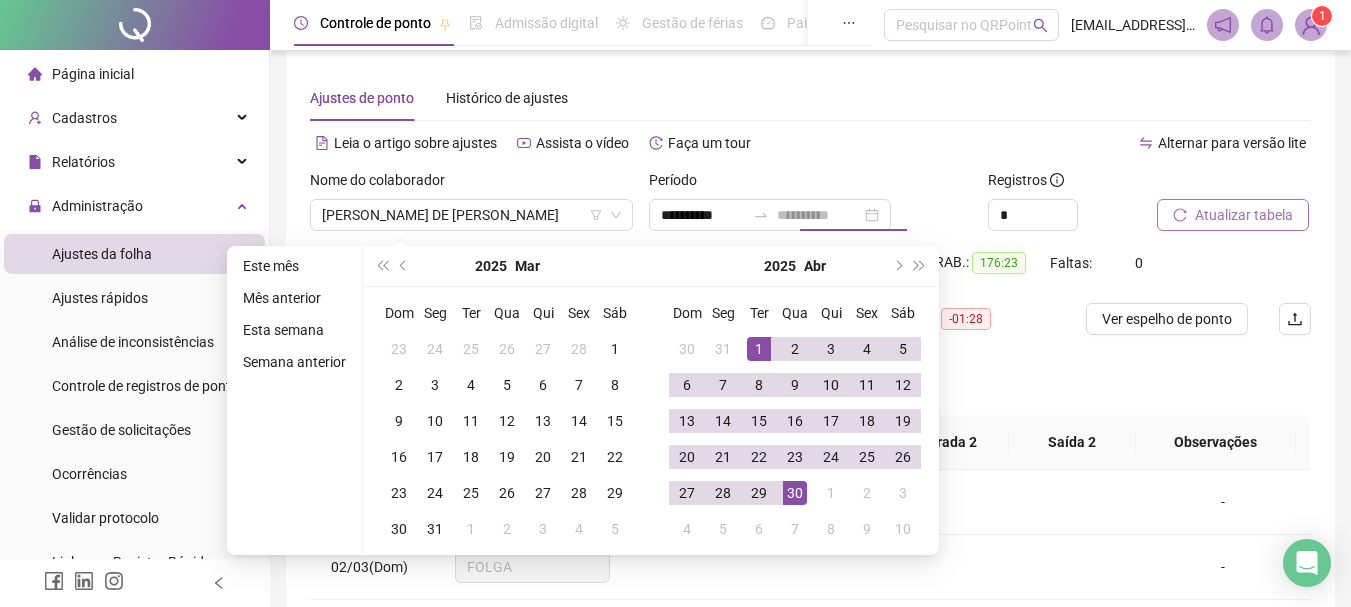 click on "30" at bounding box center (795, 493) 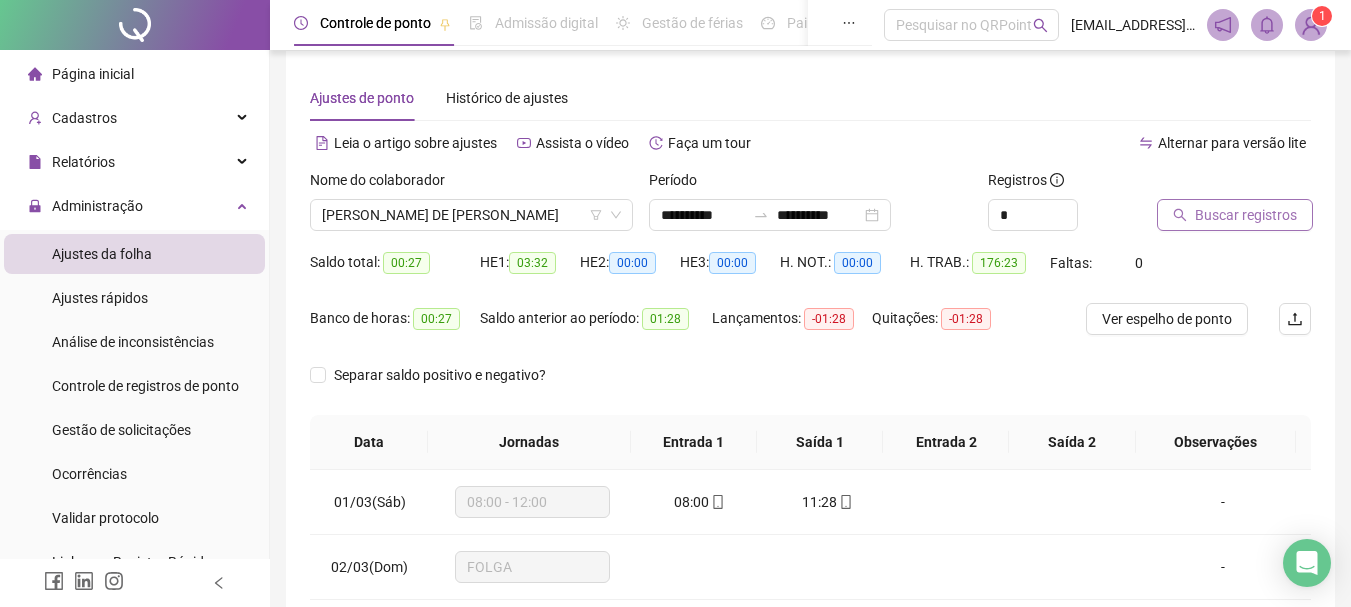 click on "Buscar registros" at bounding box center (1235, 215) 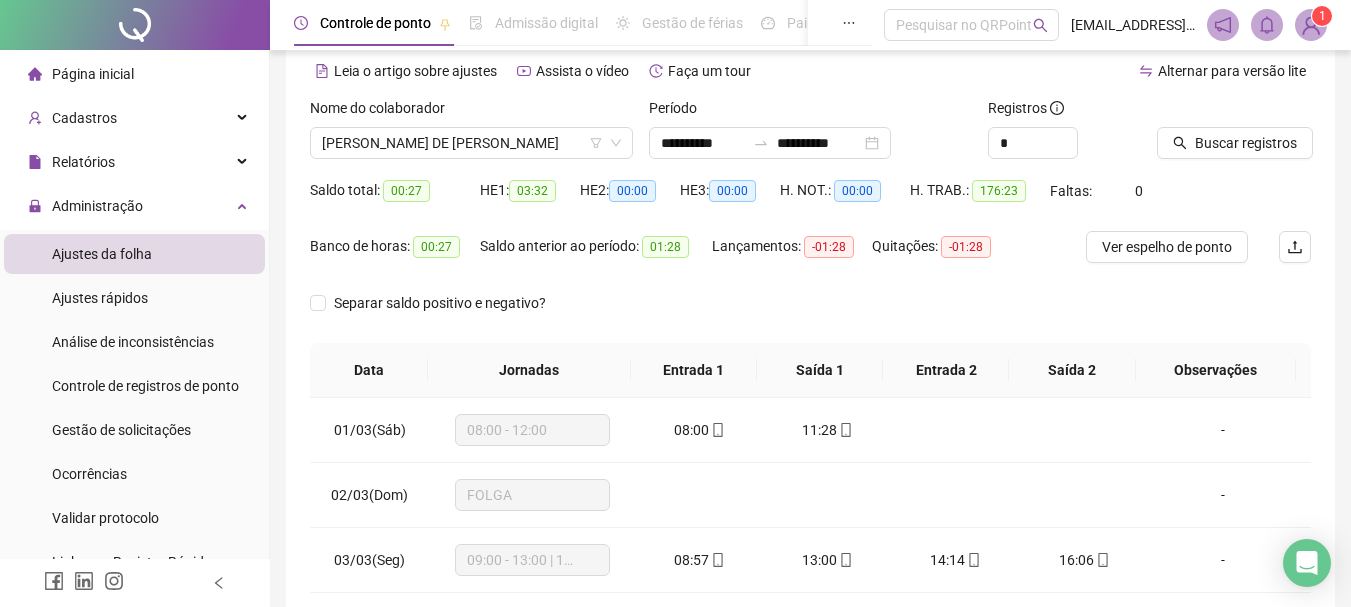 scroll, scrollTop: 215, scrollLeft: 0, axis: vertical 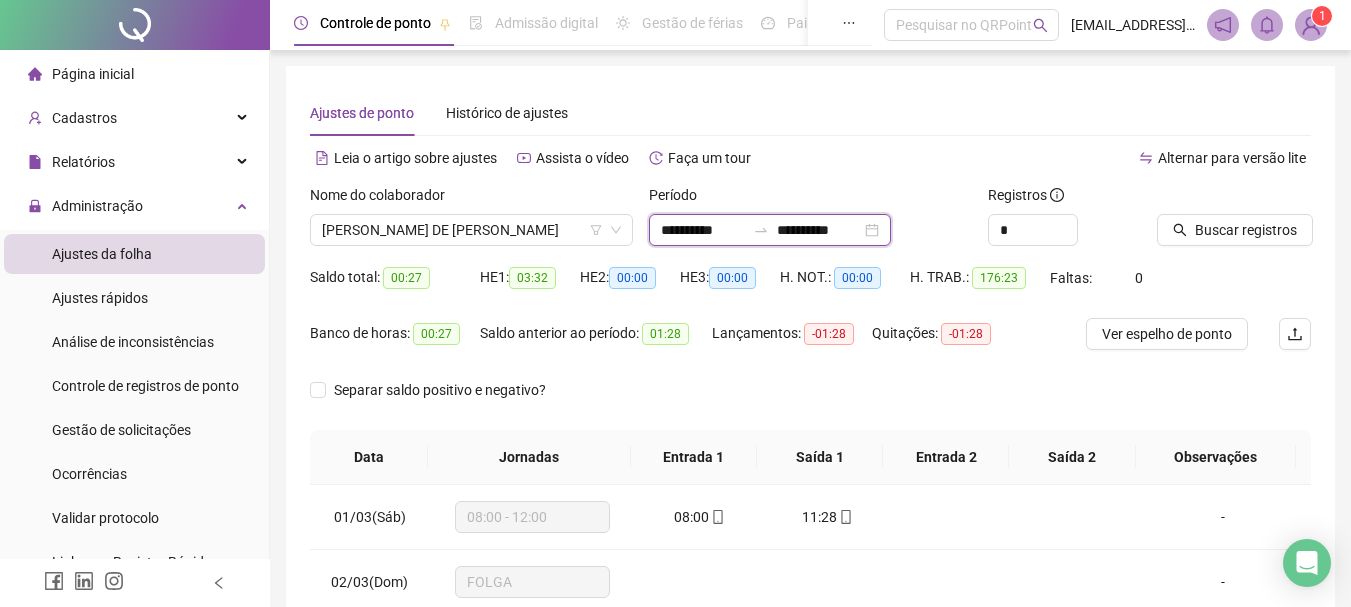 click on "**********" at bounding box center [703, 230] 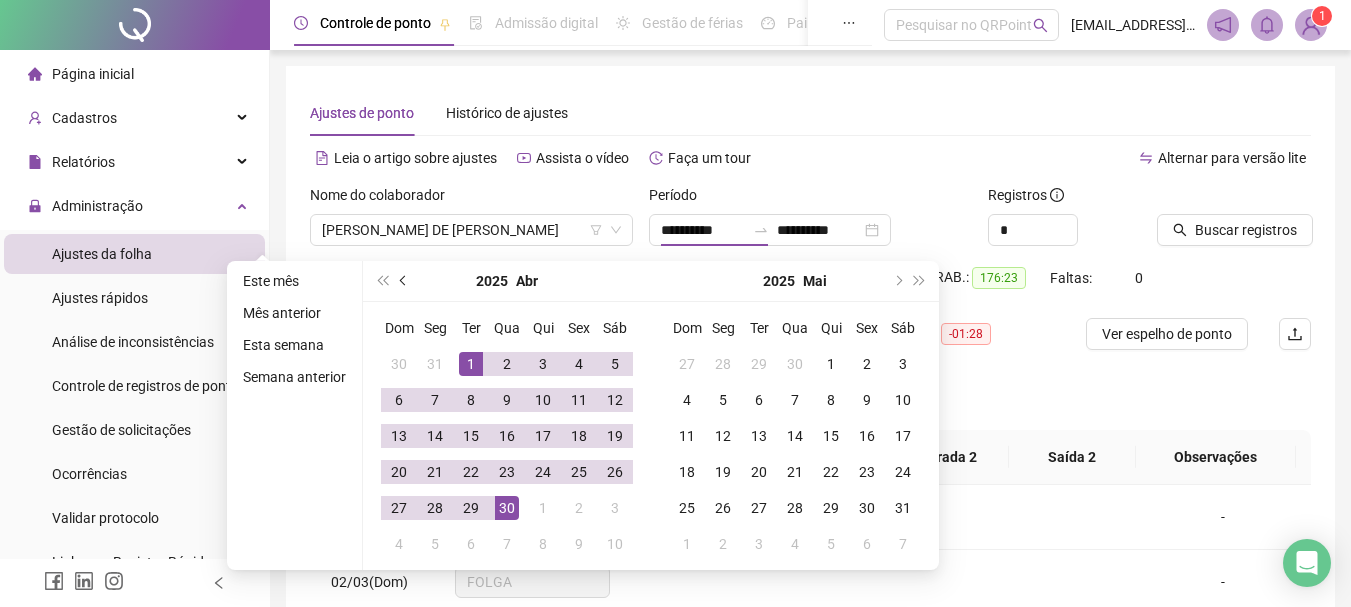 click at bounding box center [405, 281] 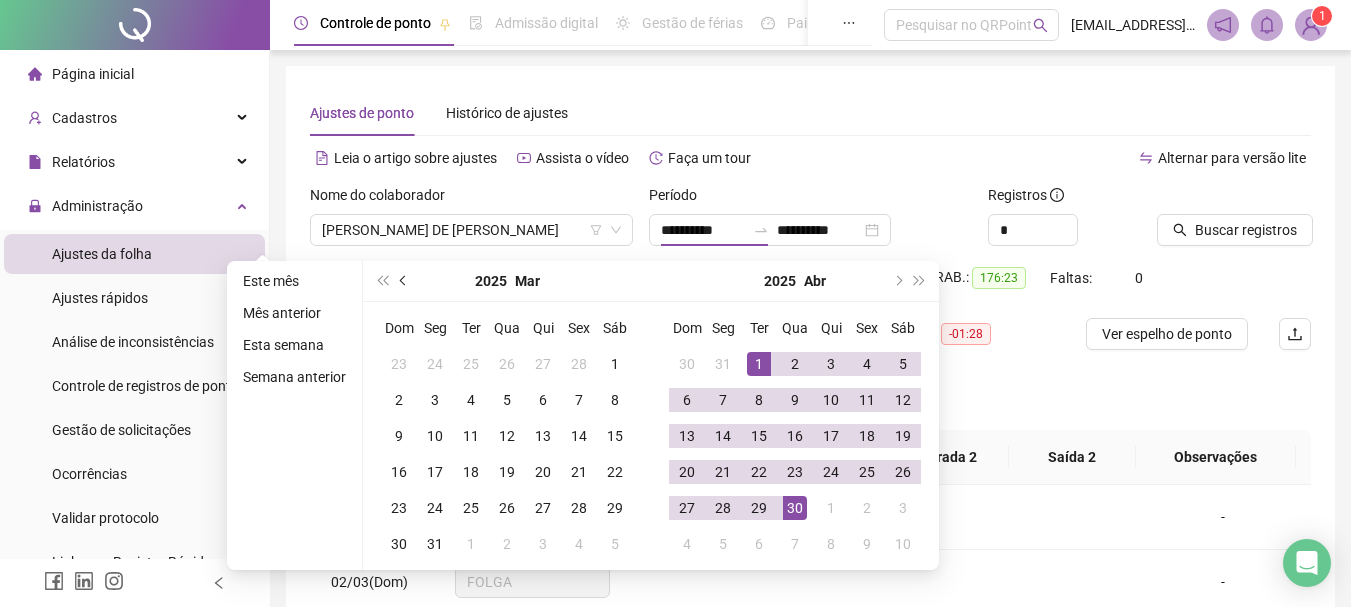 click at bounding box center (405, 281) 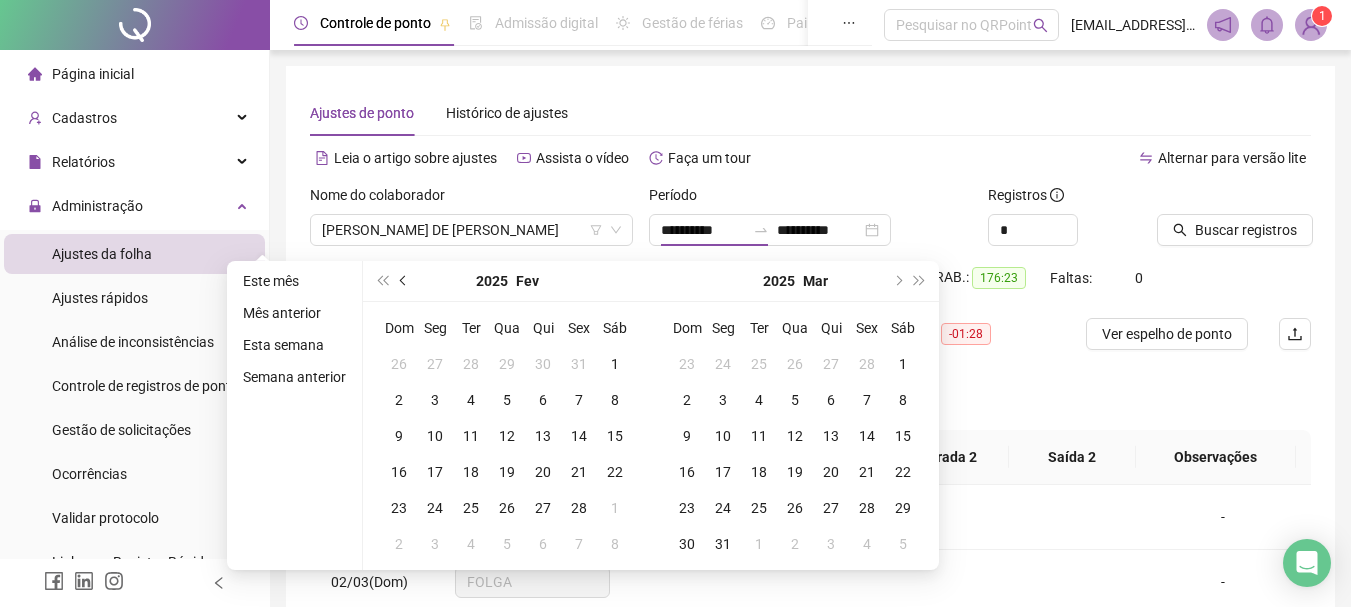 click at bounding box center [405, 281] 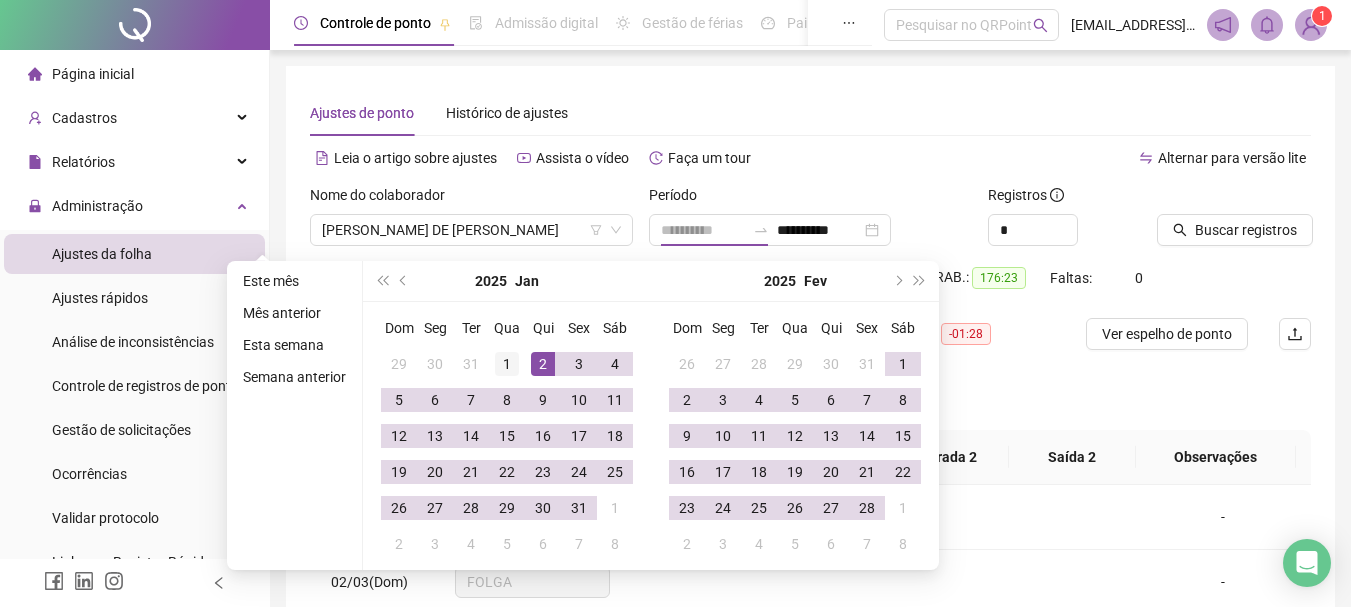 type on "**********" 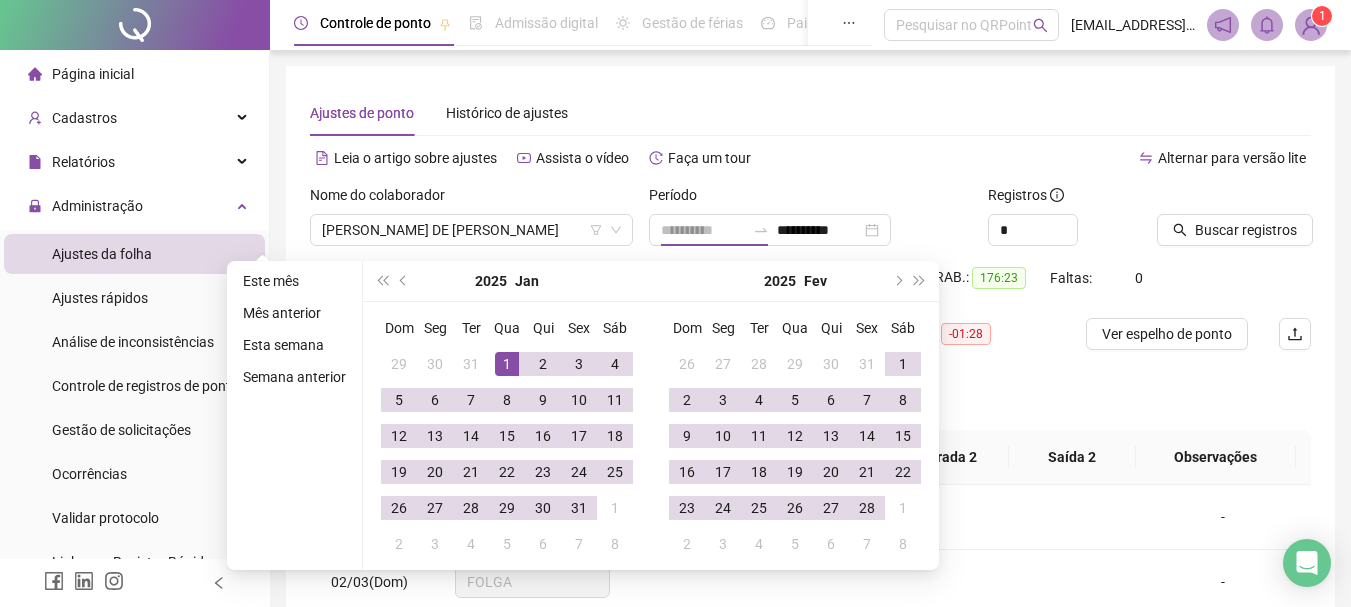 click on "1" at bounding box center (507, 364) 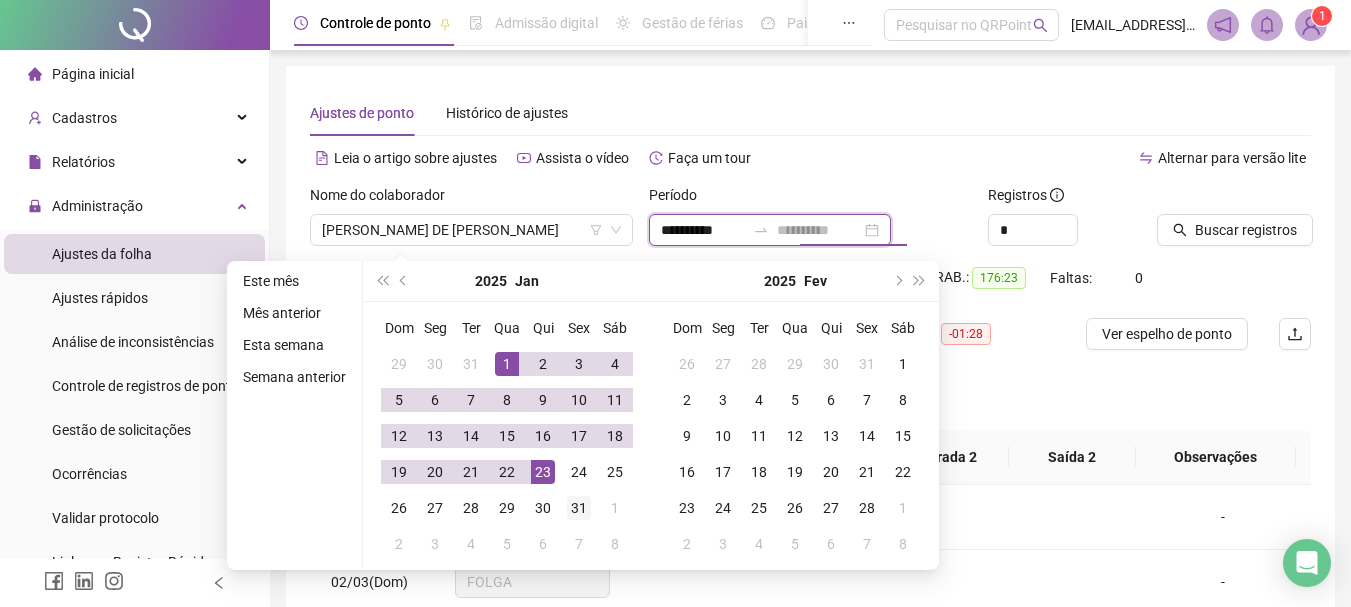 type on "**********" 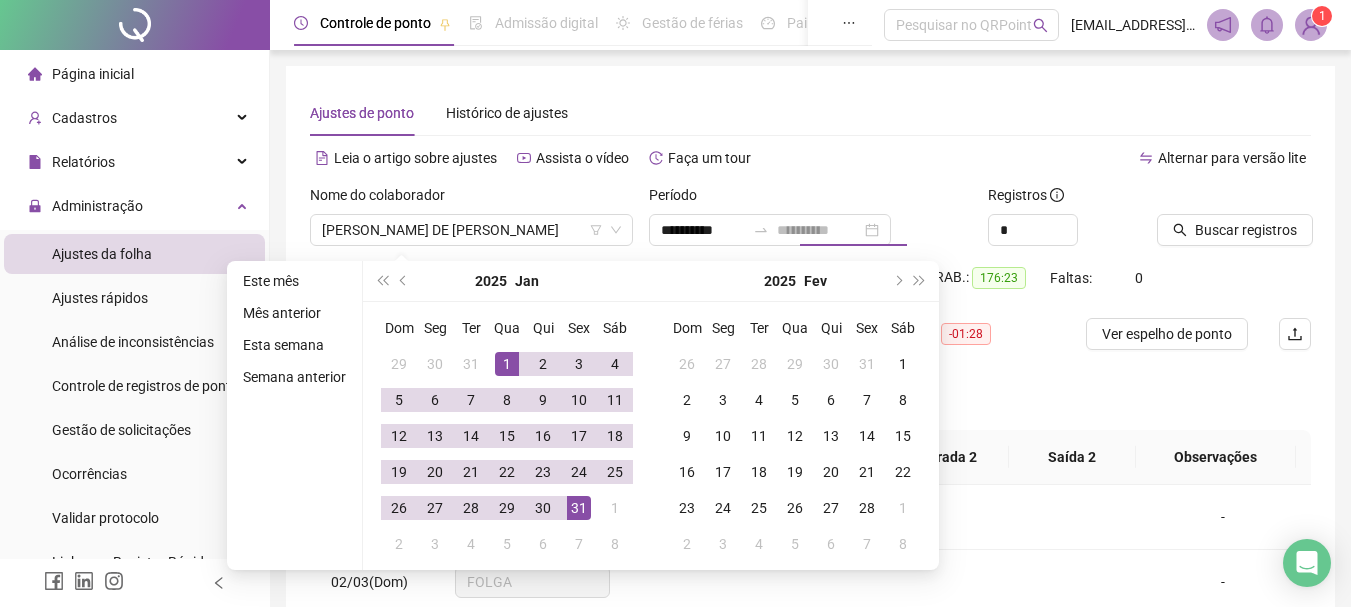 click on "31" at bounding box center (579, 508) 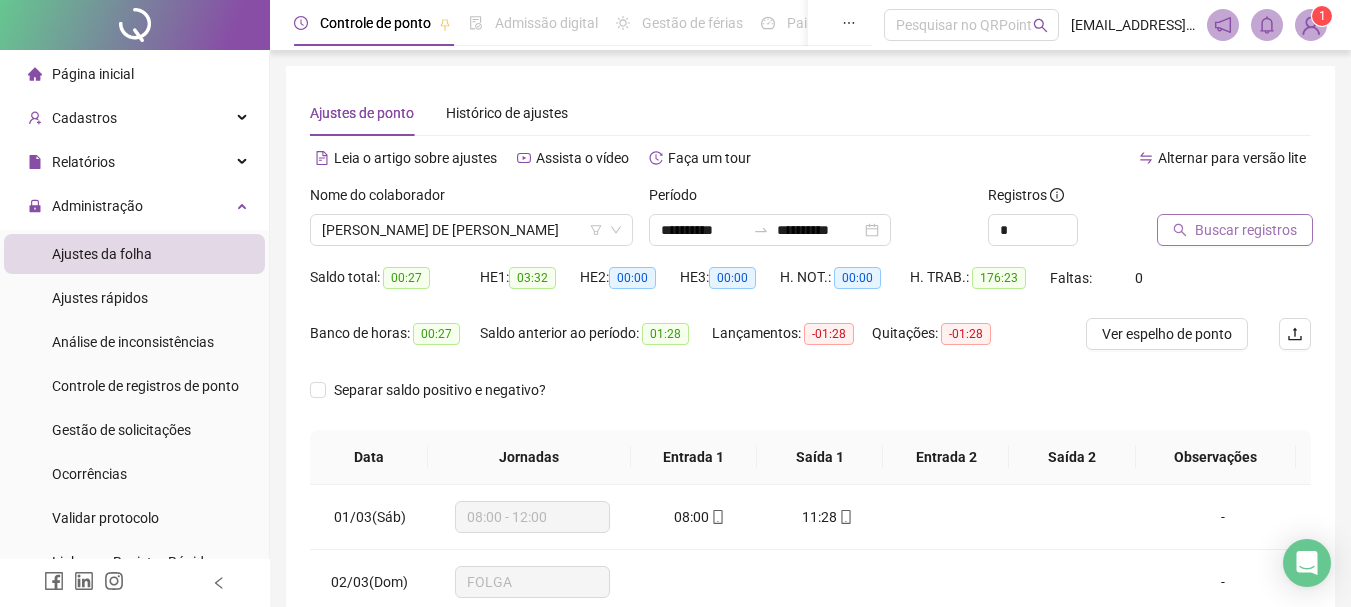 click on "Buscar registros" at bounding box center [1246, 230] 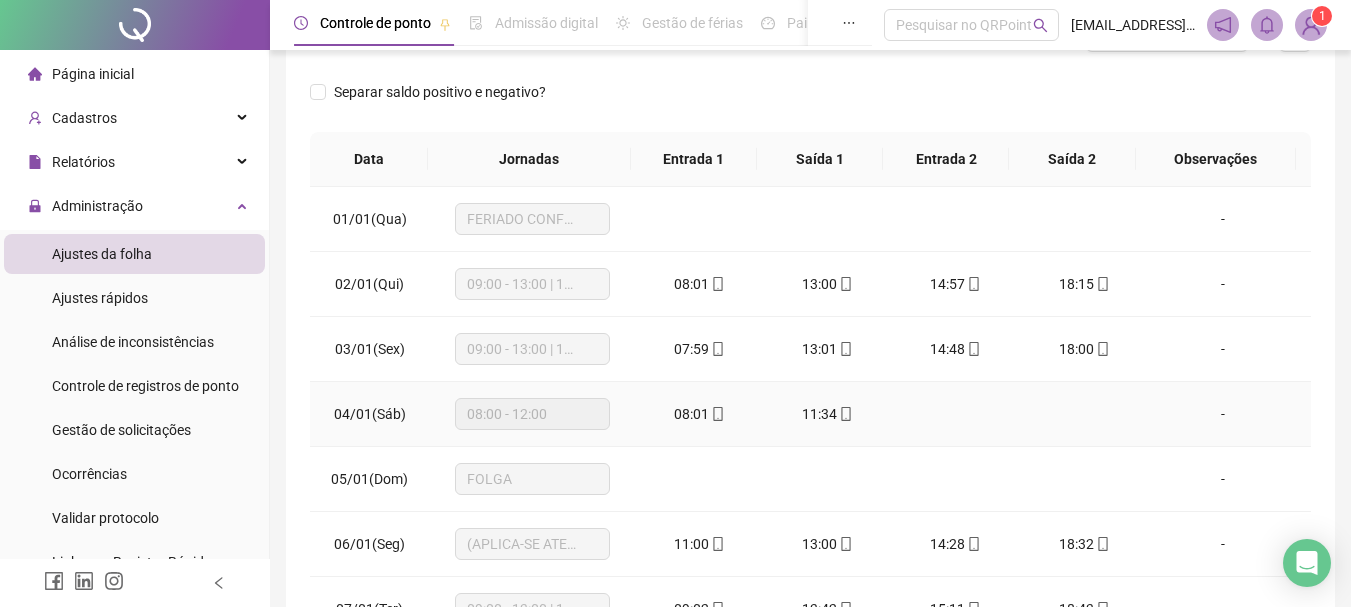 scroll, scrollTop: 300, scrollLeft: 0, axis: vertical 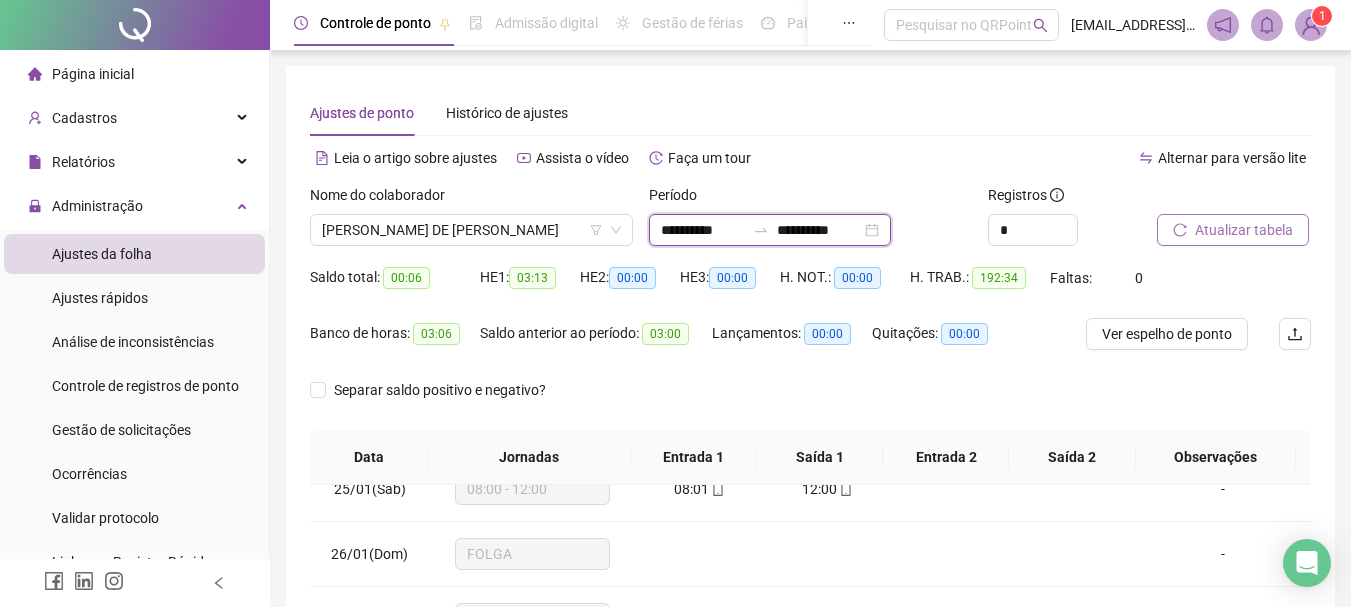 click on "**********" at bounding box center (703, 230) 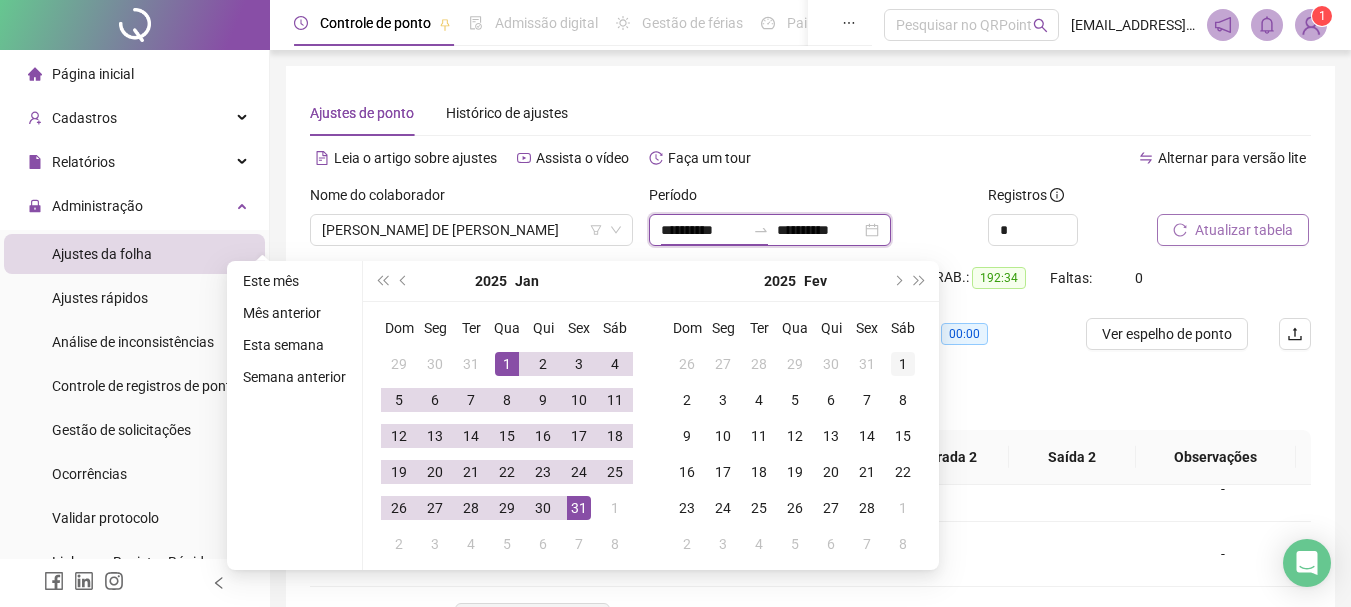 type on "**********" 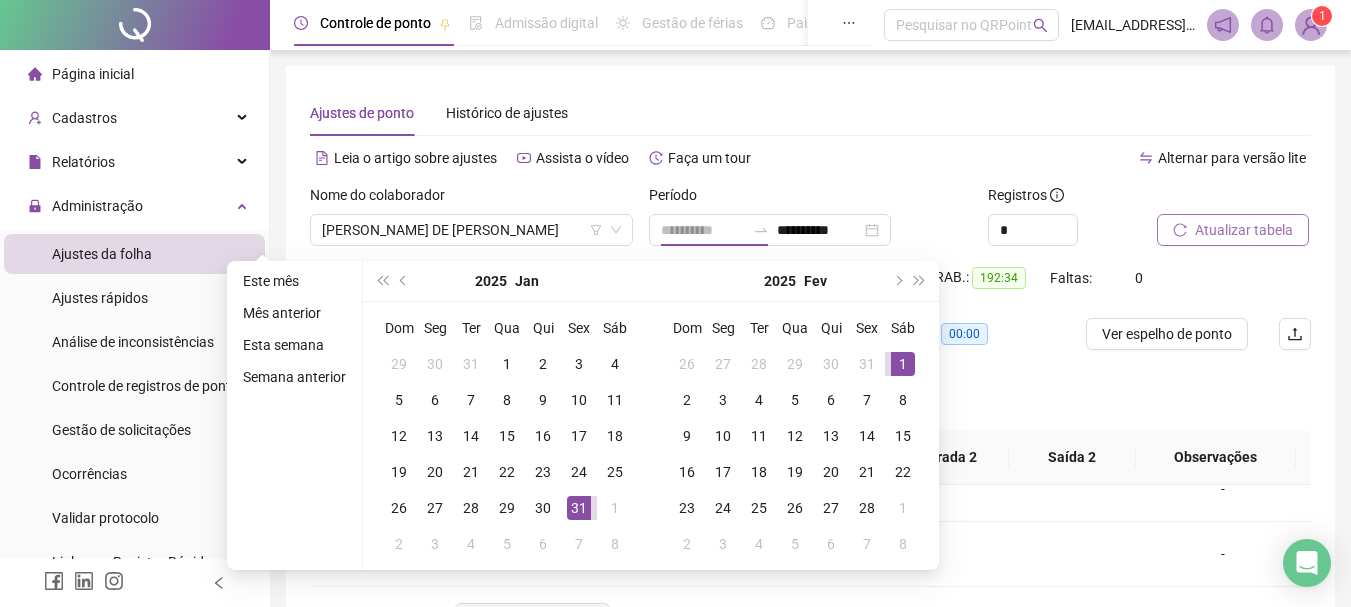 click on "1" at bounding box center (903, 364) 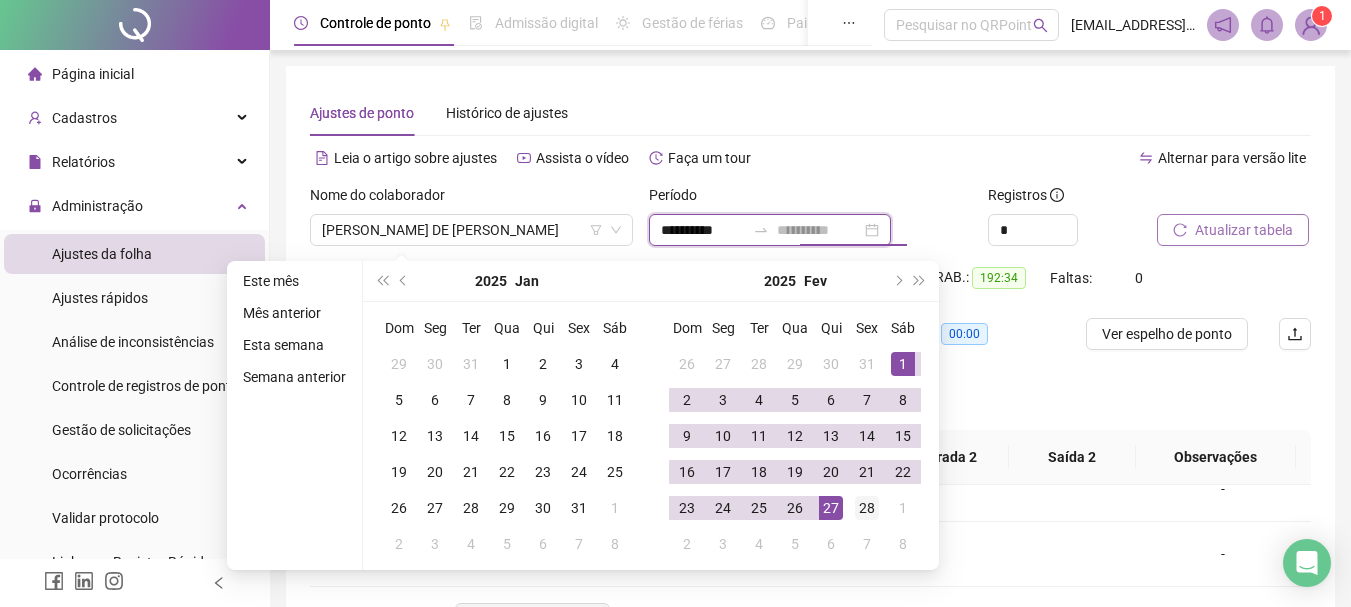 type on "**********" 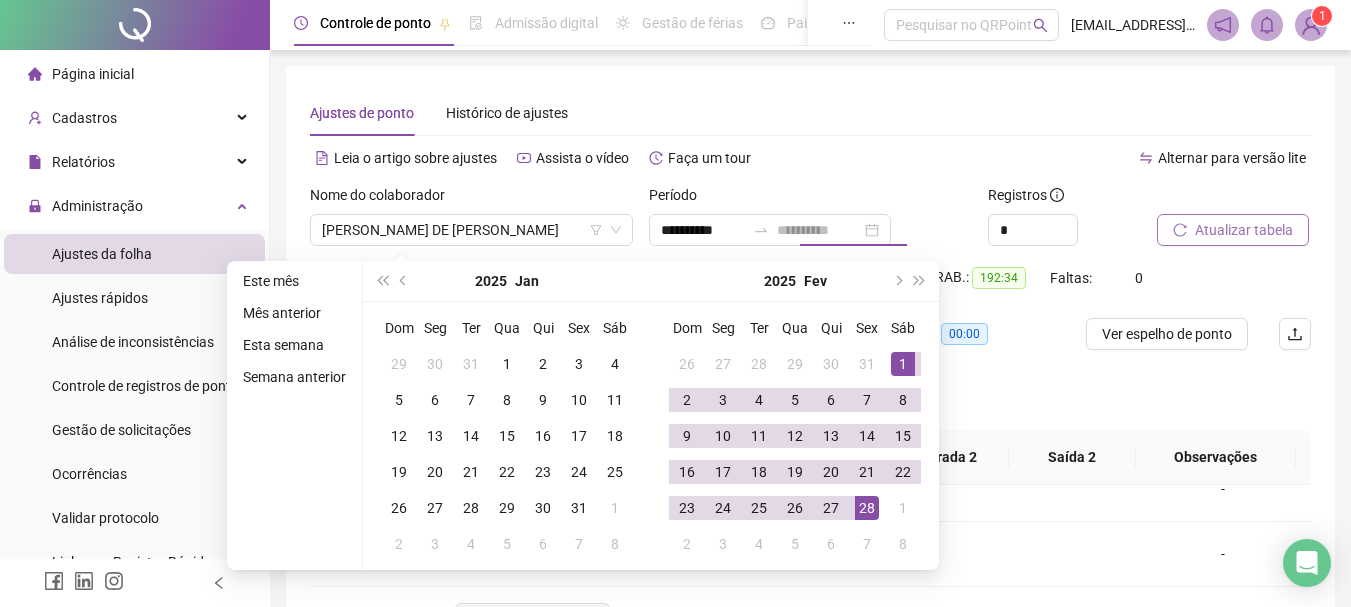 click on "28" at bounding box center [867, 508] 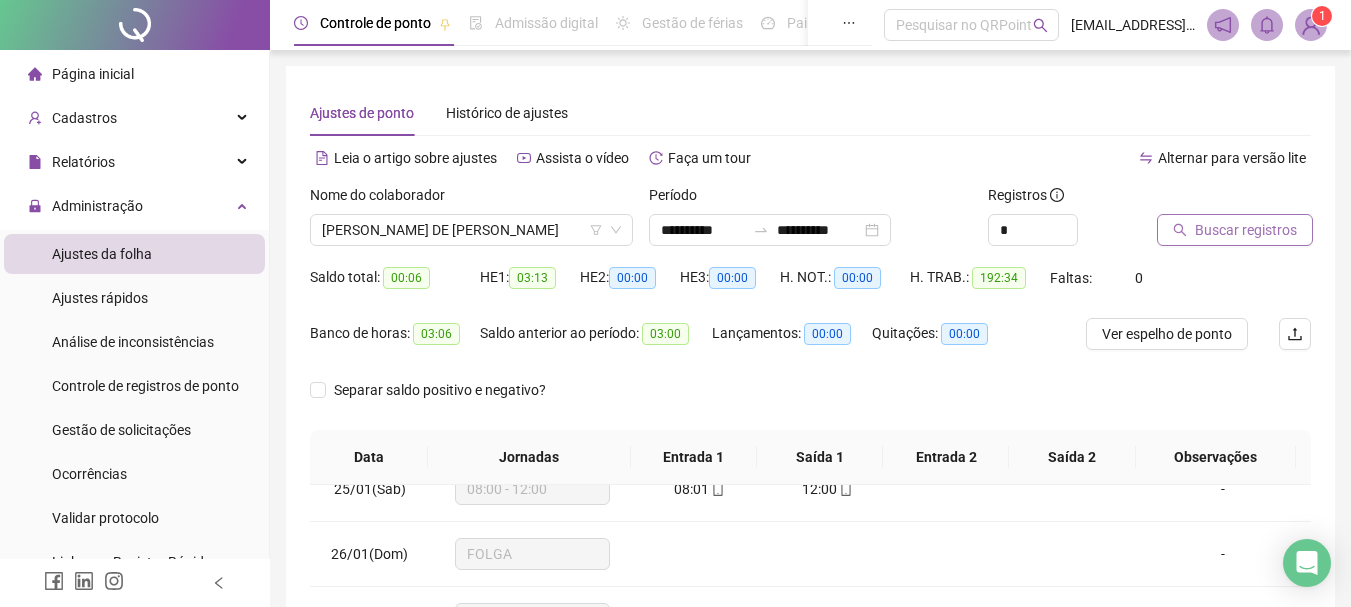 click on "Buscar registros" at bounding box center [1246, 230] 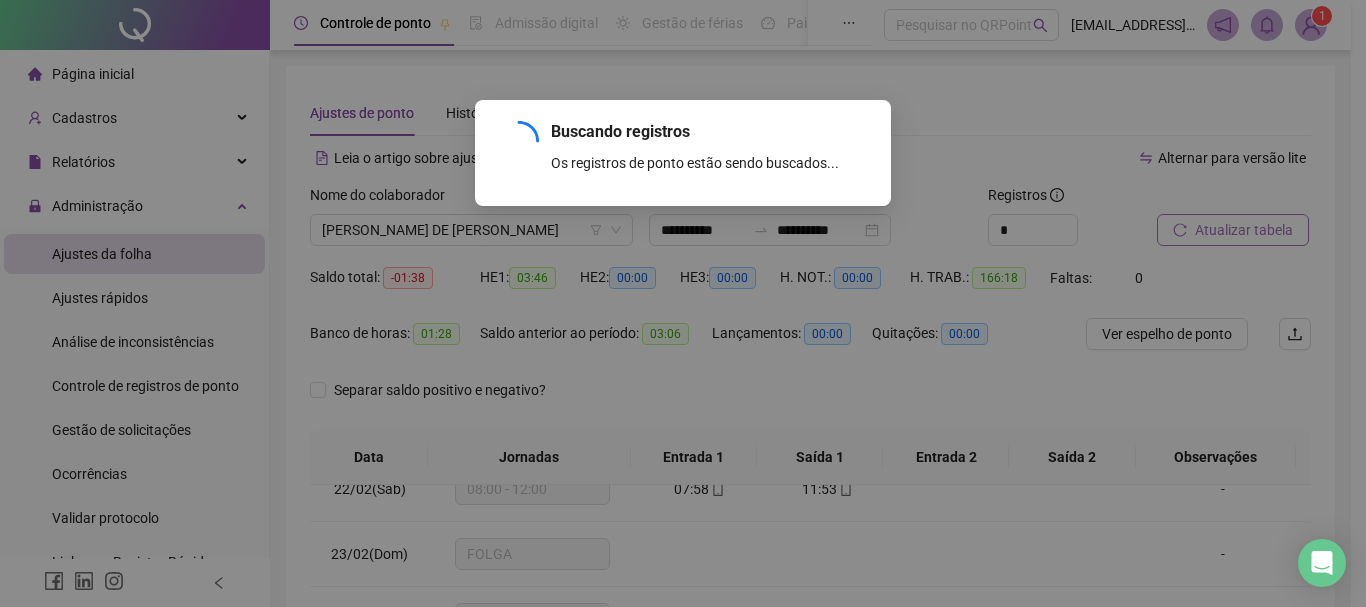 scroll, scrollTop: 1393, scrollLeft: 0, axis: vertical 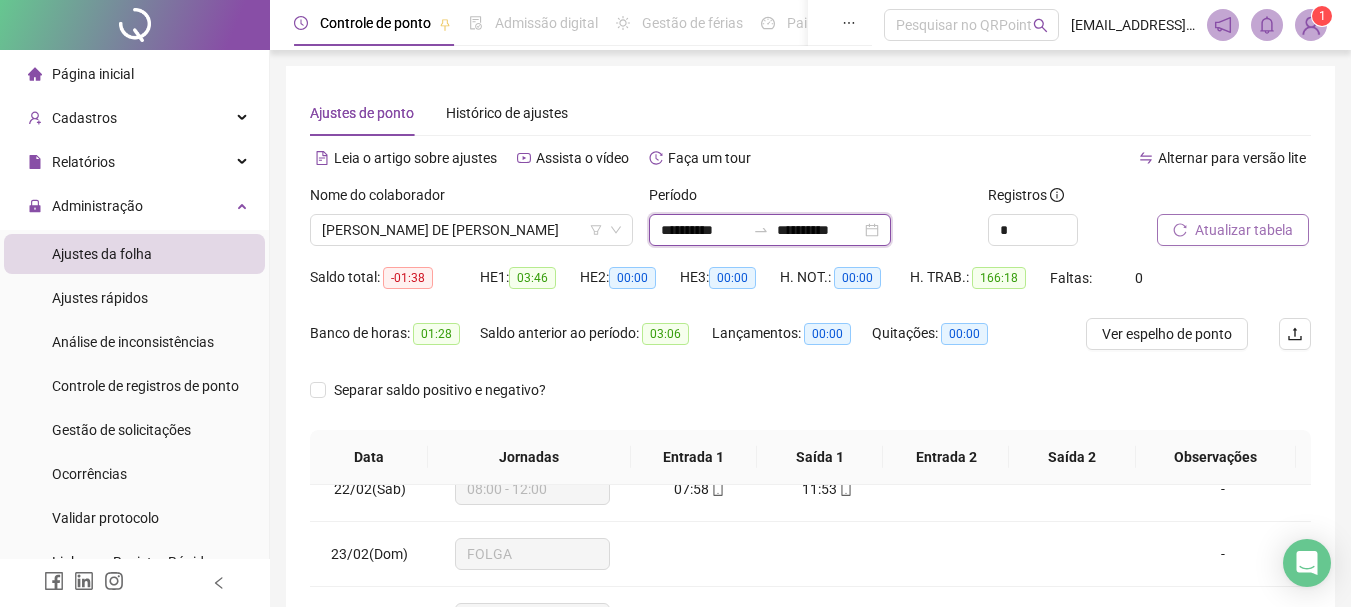 click on "**********" at bounding box center (703, 230) 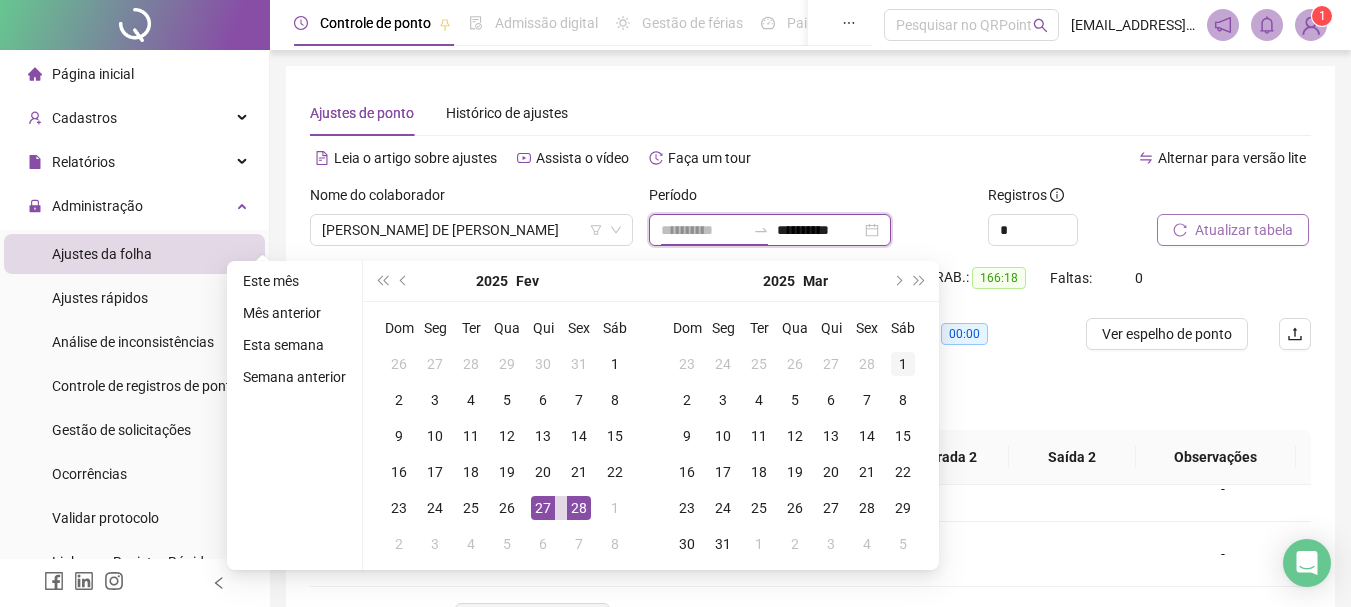 type on "**********" 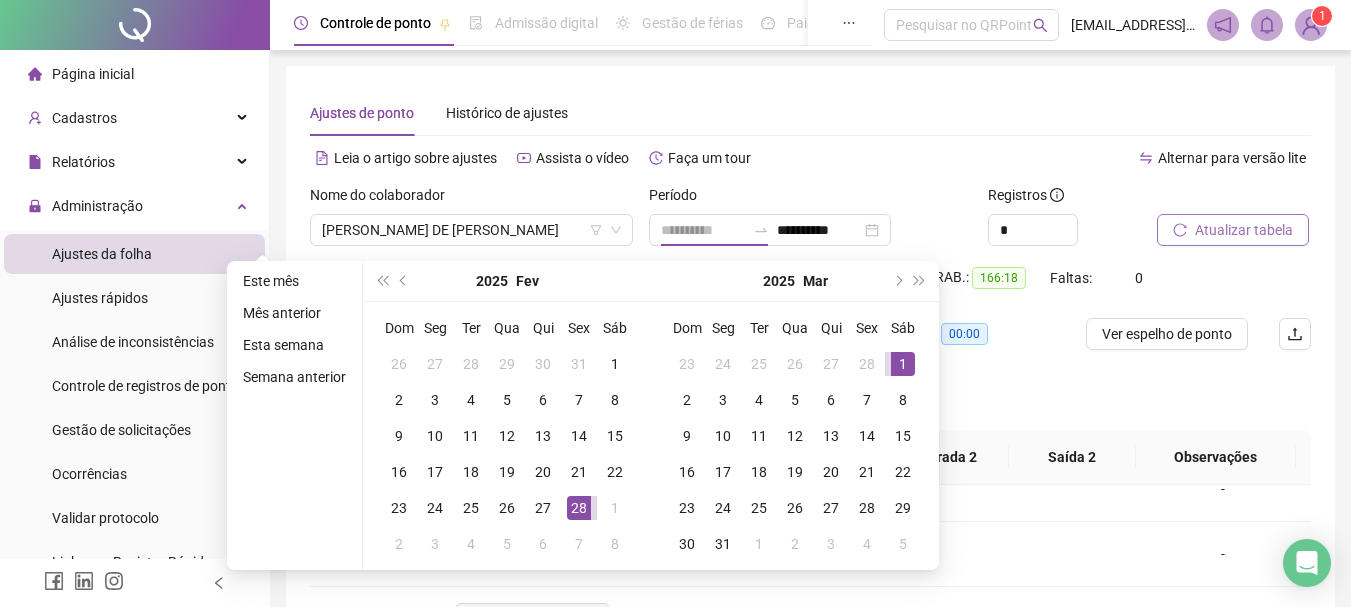 click on "1" at bounding box center (903, 364) 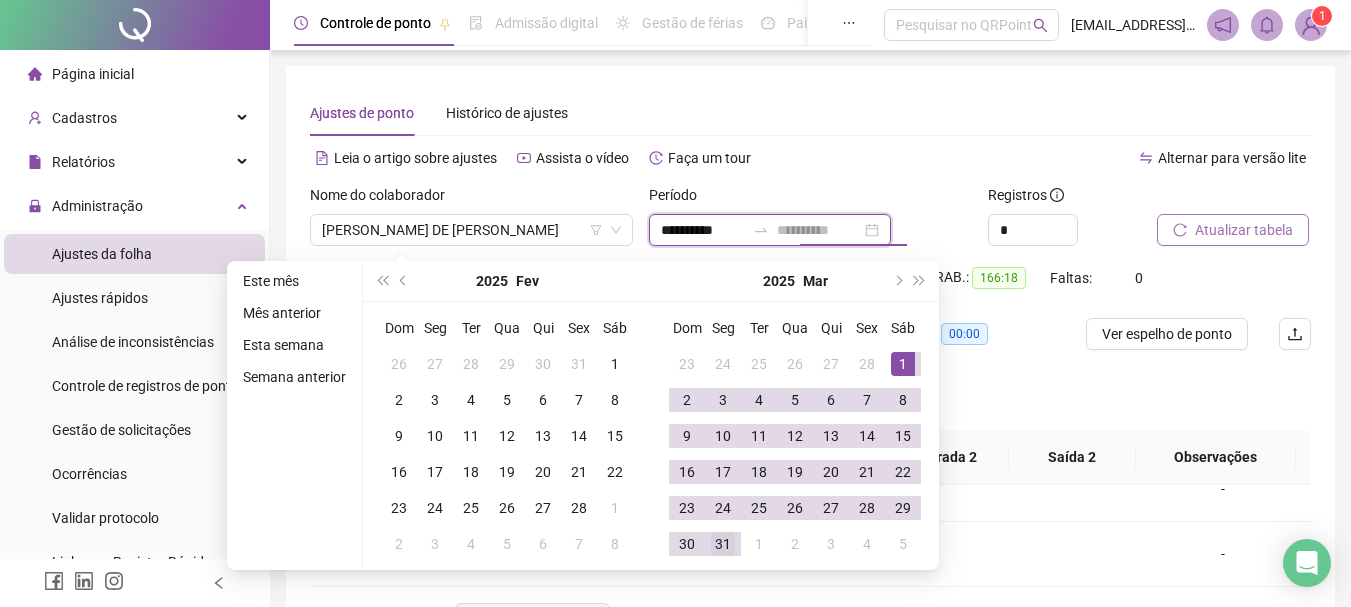 type on "**********" 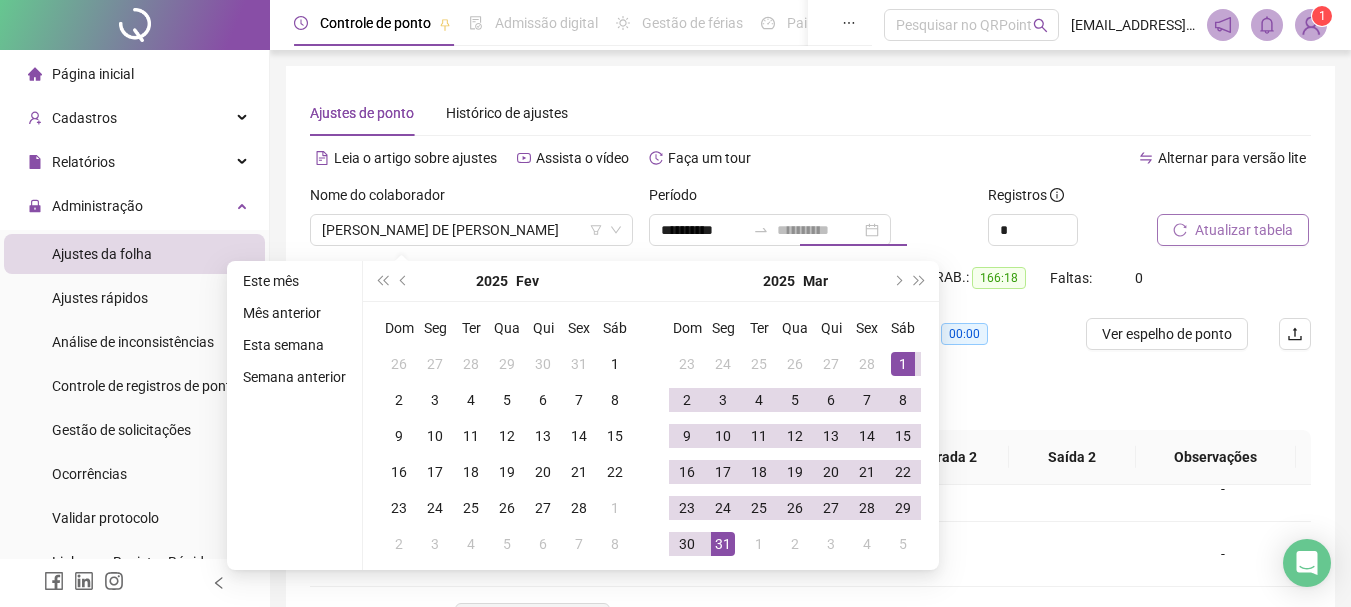 click on "31" at bounding box center [723, 544] 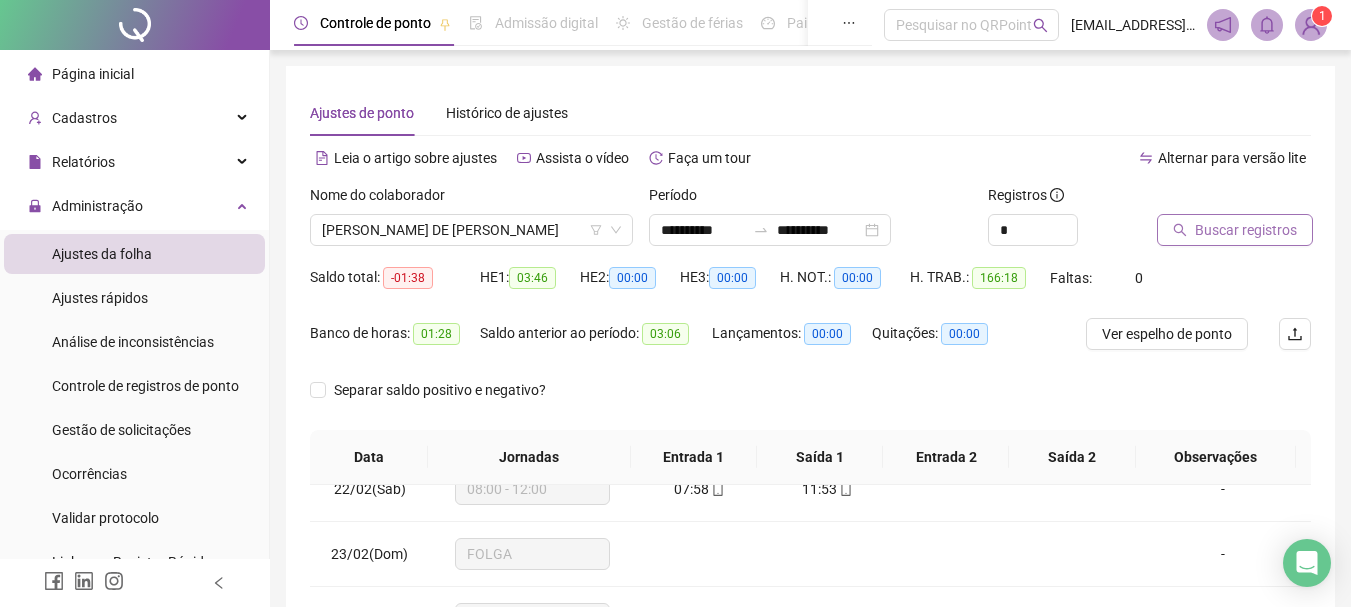 click on "Buscar registros" at bounding box center (1246, 230) 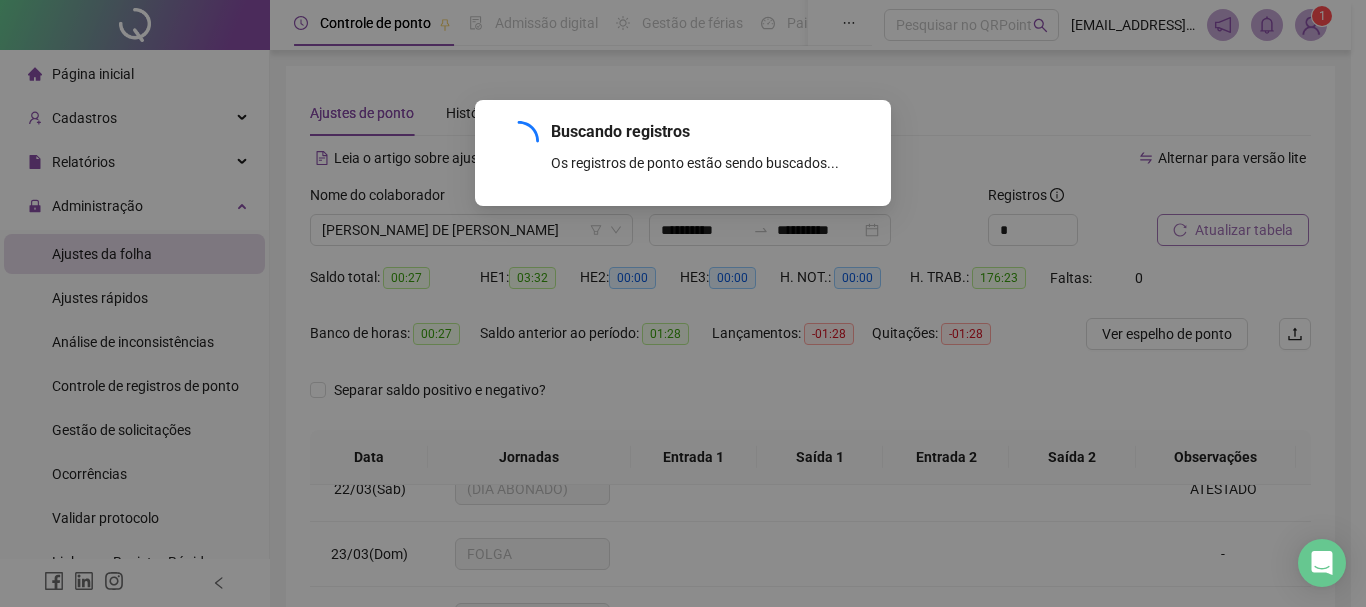 scroll, scrollTop: 1588, scrollLeft: 0, axis: vertical 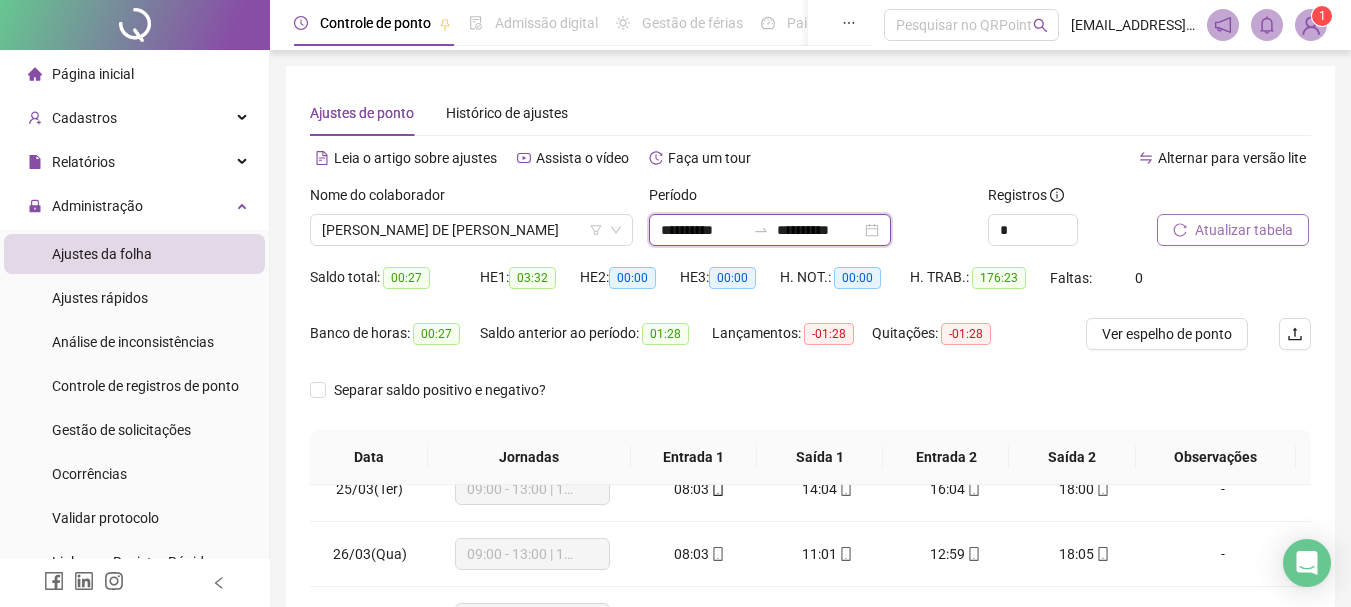 click on "**********" at bounding box center (703, 230) 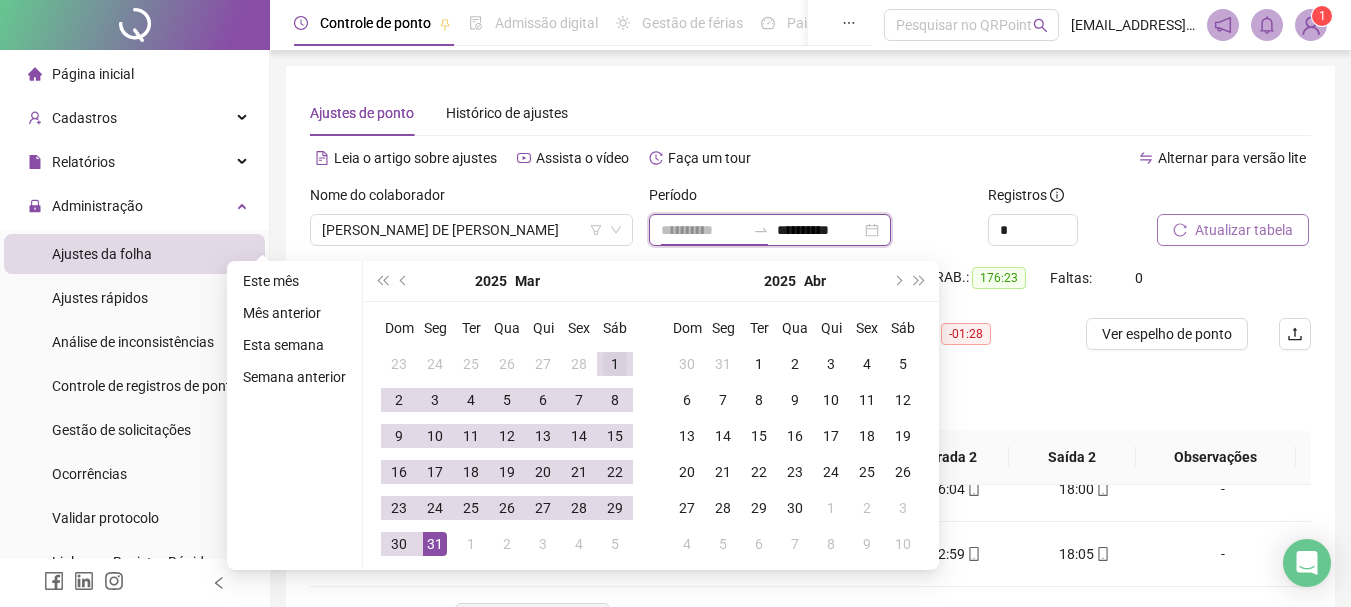 type on "**********" 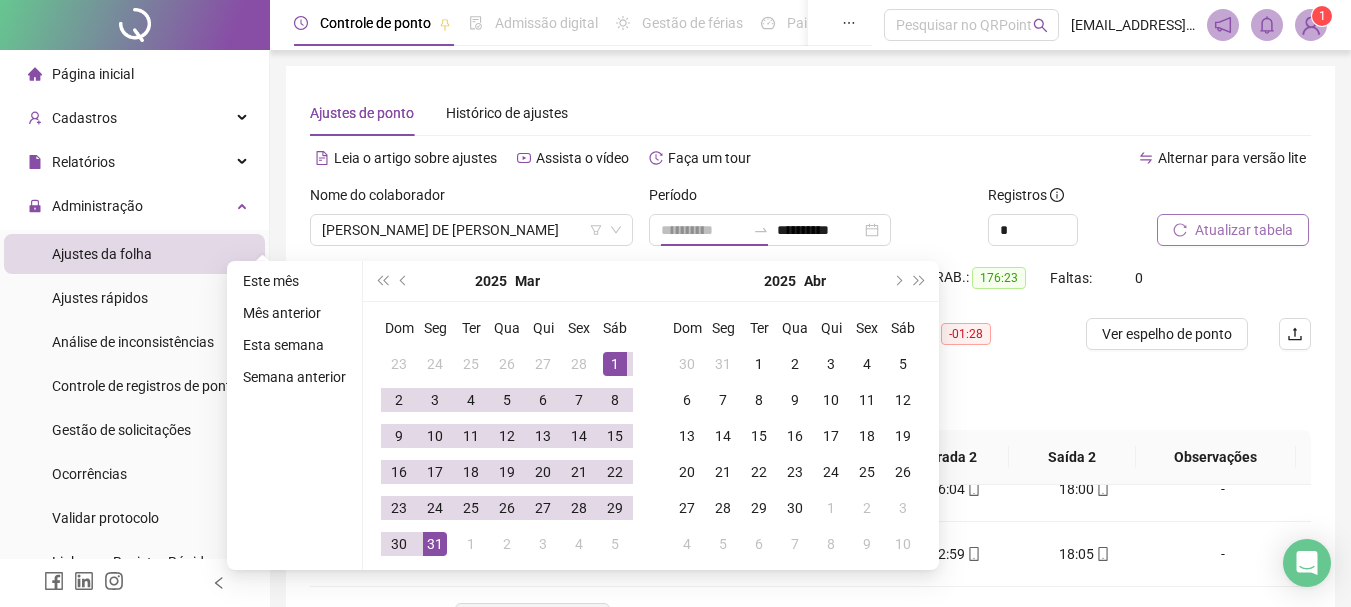 click on "1" at bounding box center (615, 364) 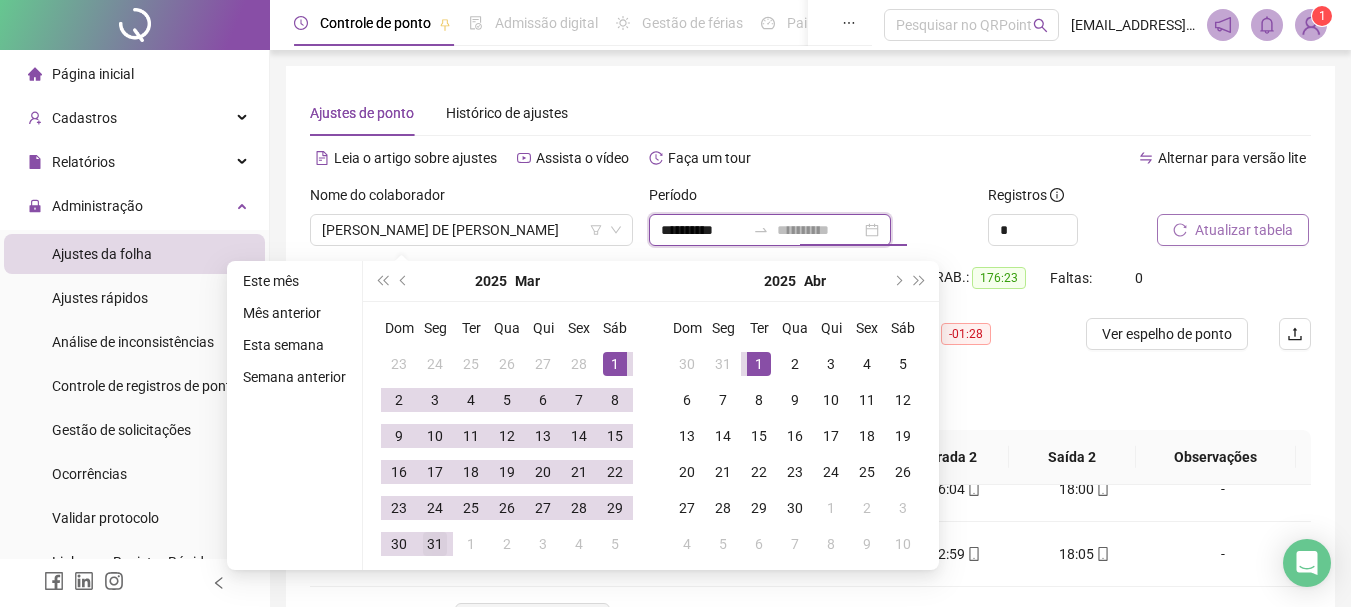 type on "**********" 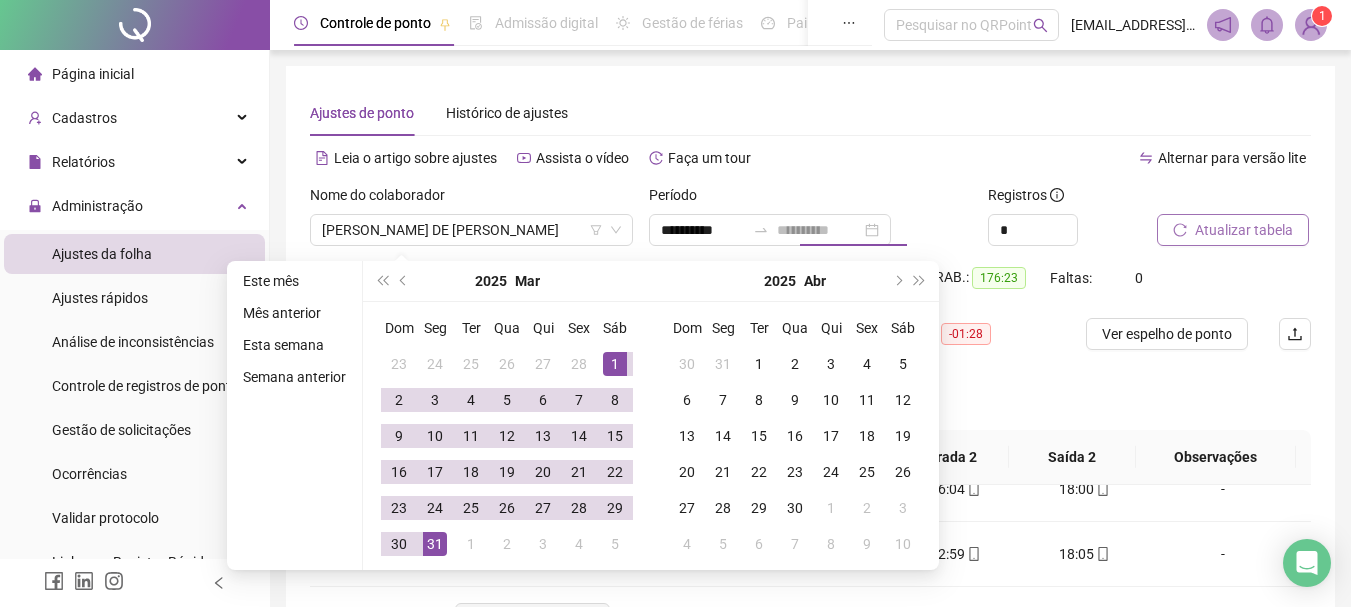 click on "31" at bounding box center [435, 544] 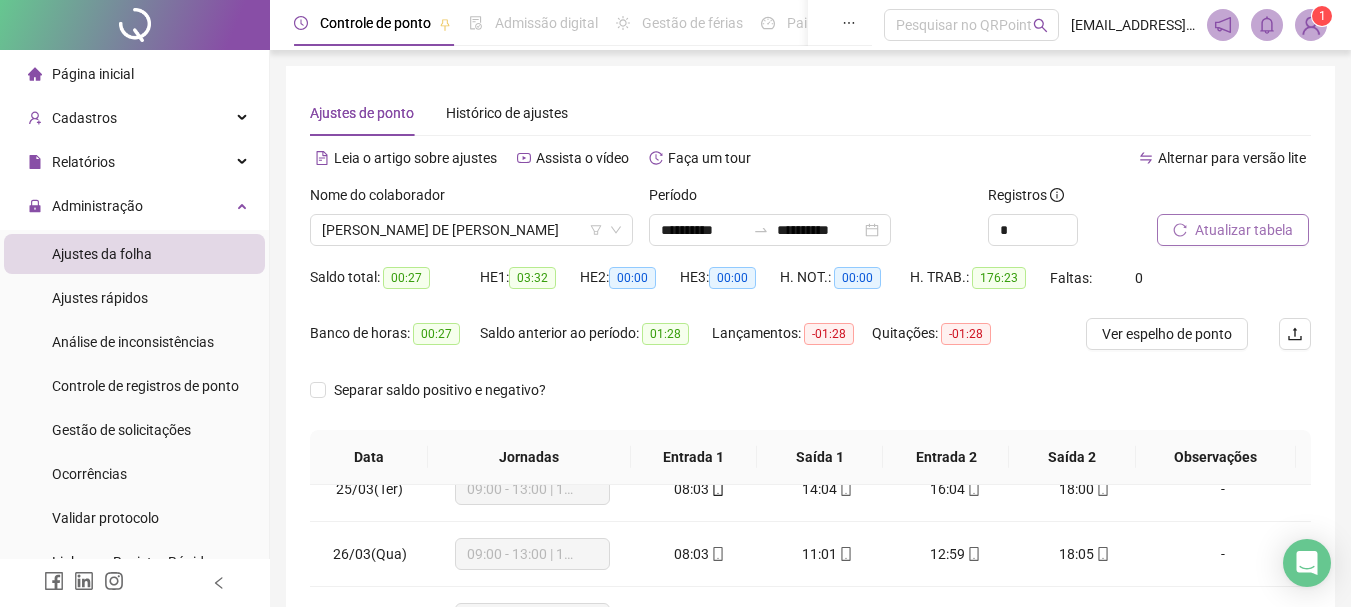 click on "Atualizar tabela" at bounding box center (1244, 230) 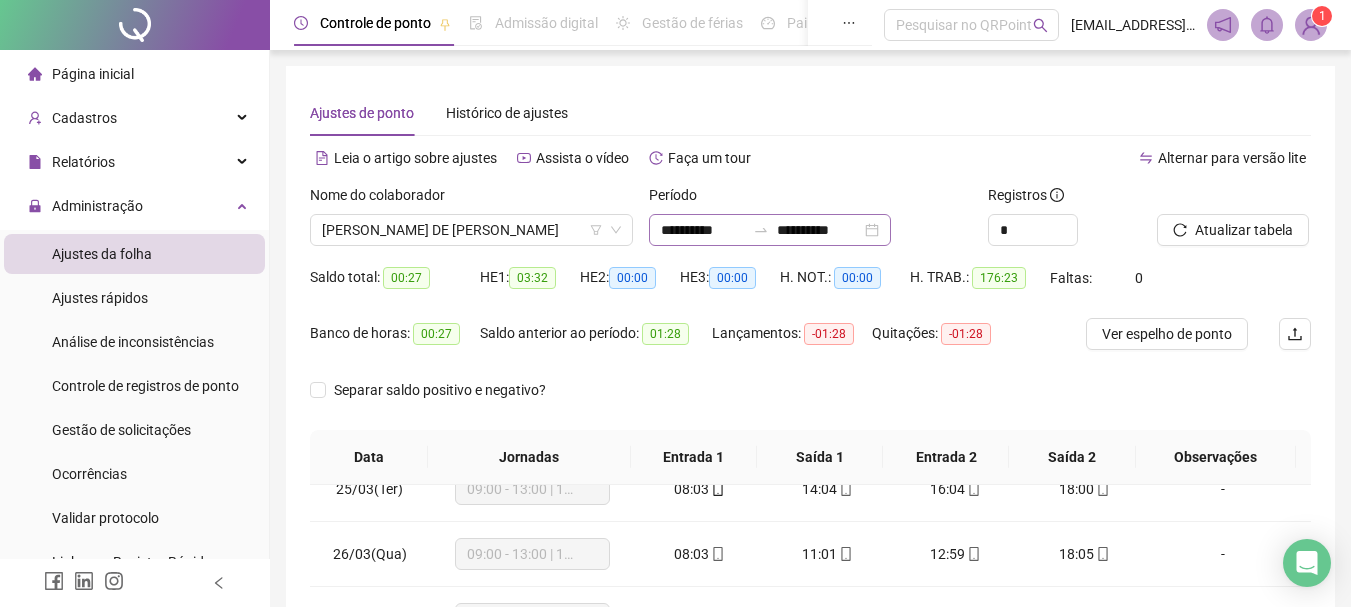 click on "**********" at bounding box center (770, 230) 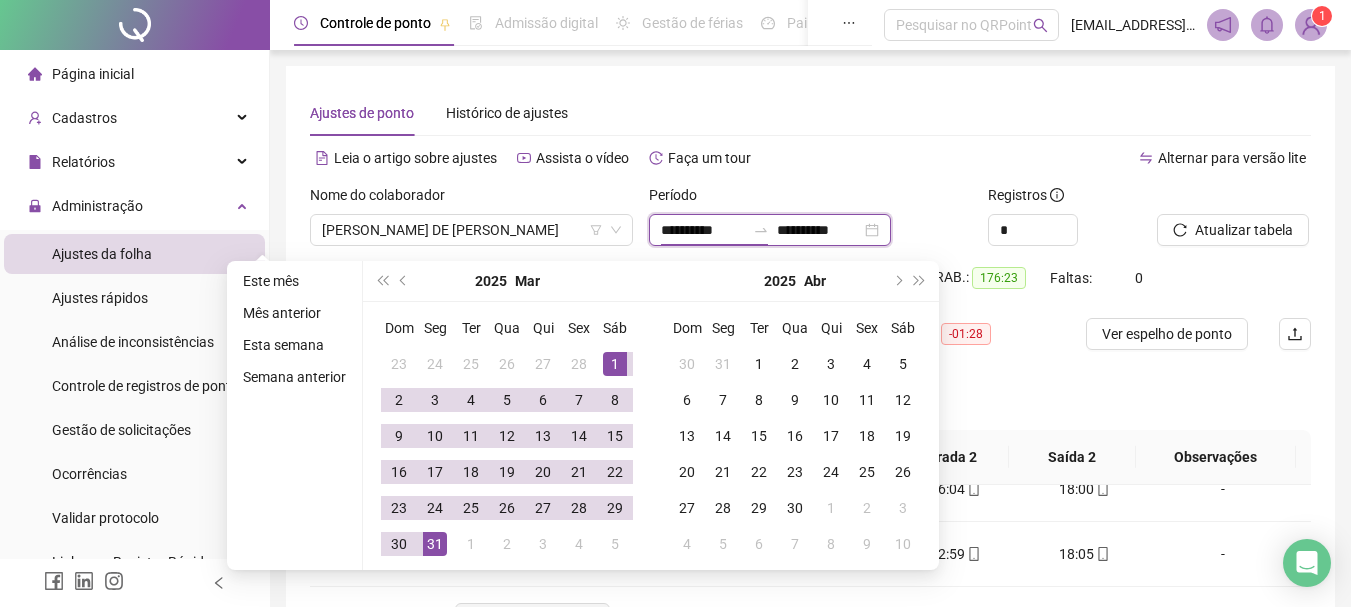 click on "**********" at bounding box center (703, 230) 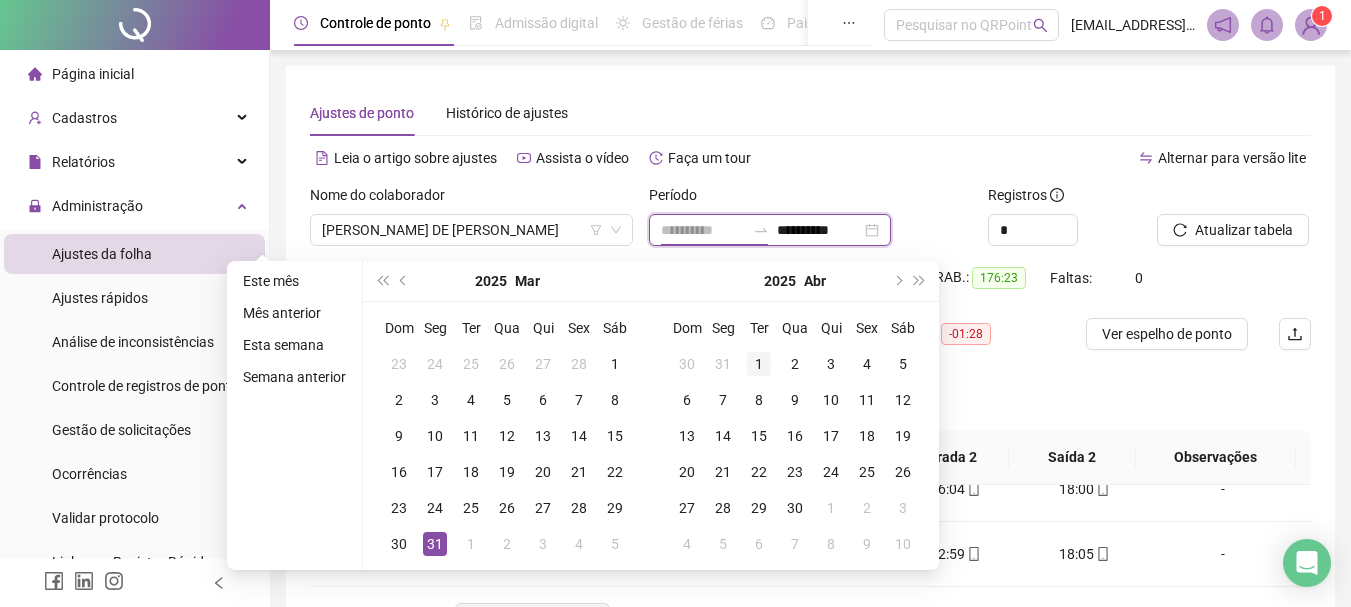type on "**********" 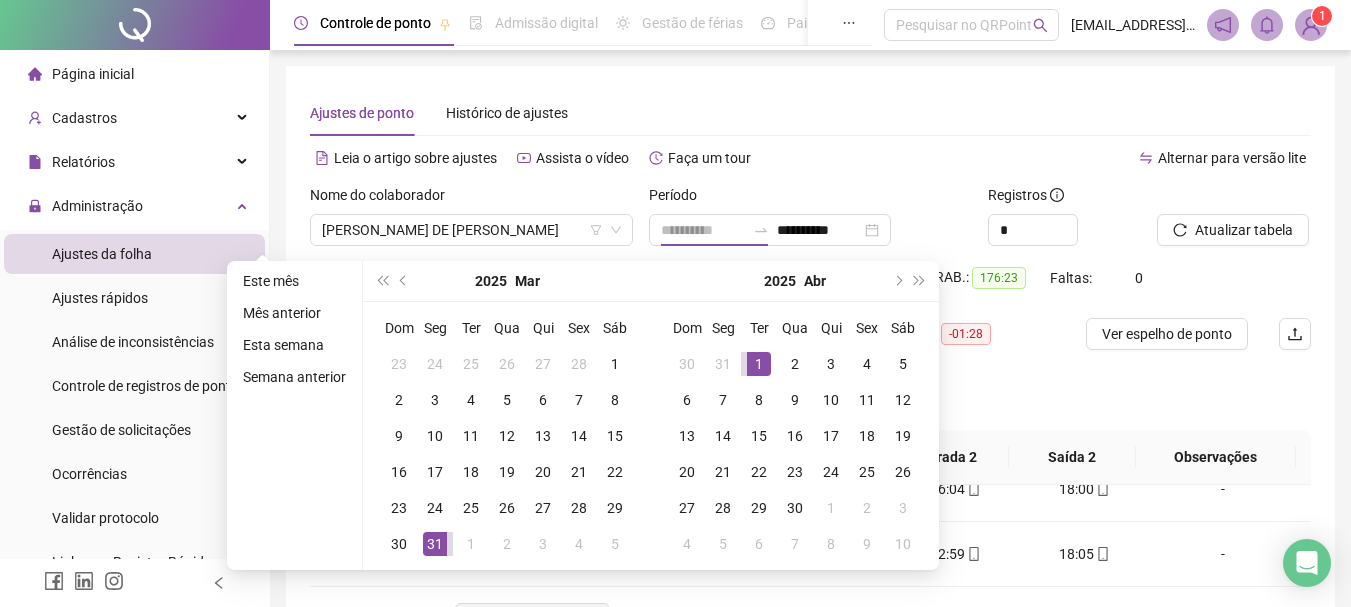 click on "1" at bounding box center (759, 364) 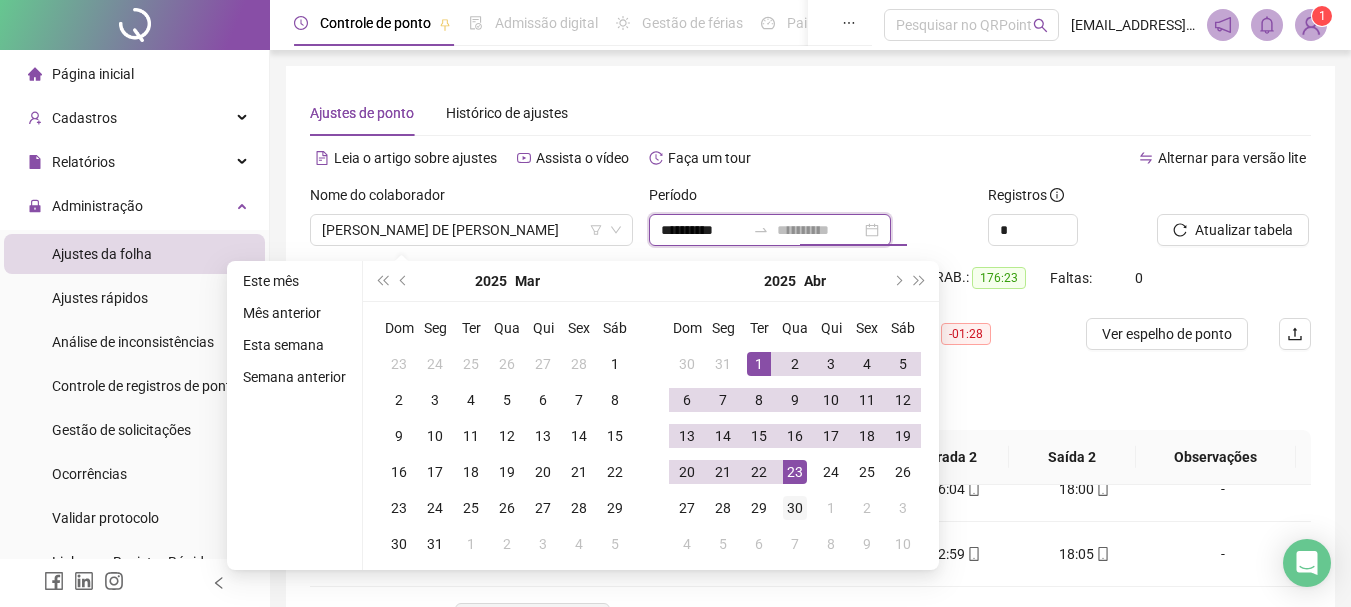 type on "**********" 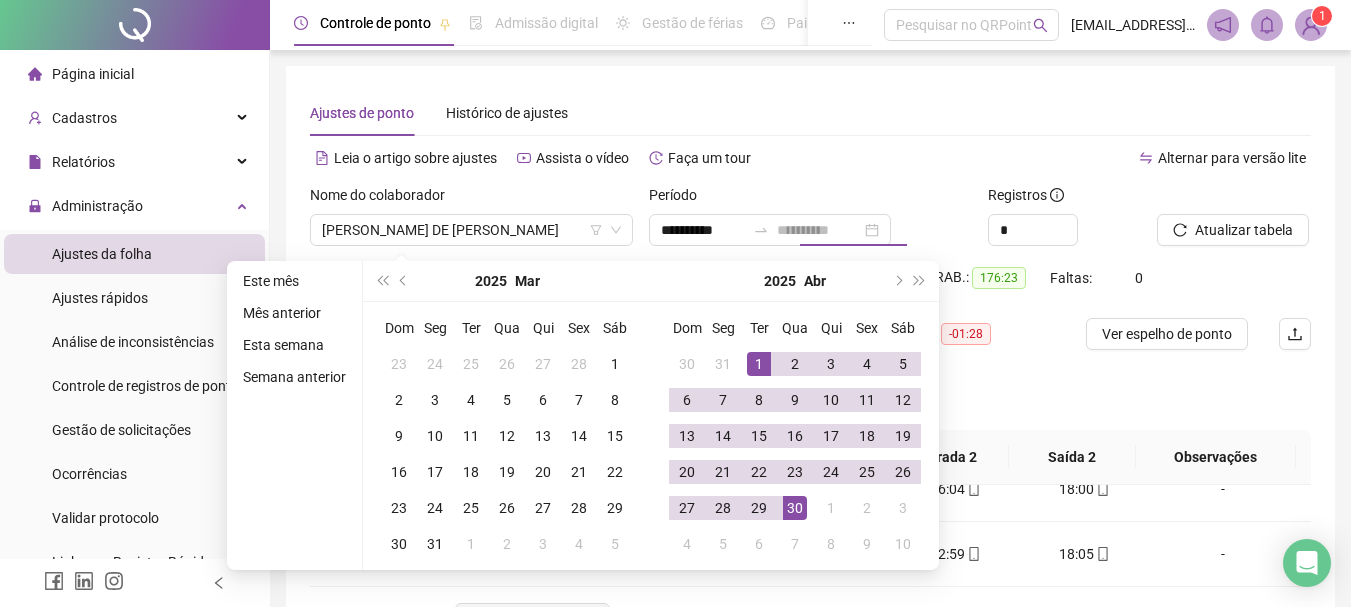 click on "30" at bounding box center [795, 508] 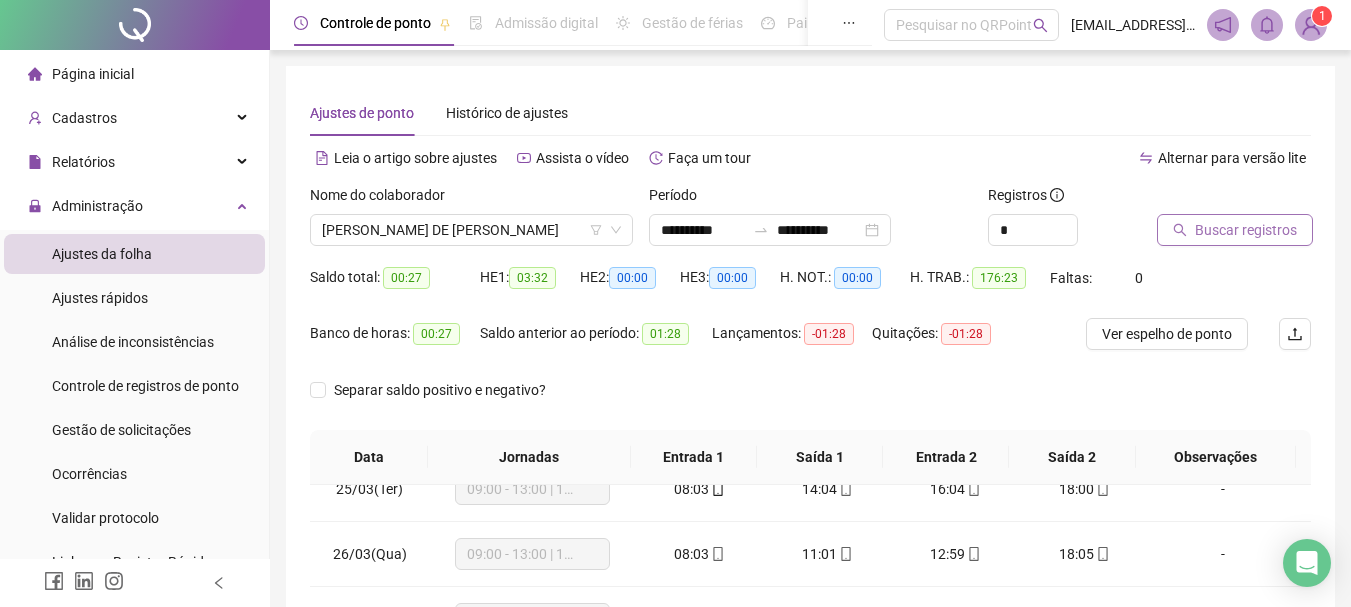 click on "Buscar registros" at bounding box center (1246, 230) 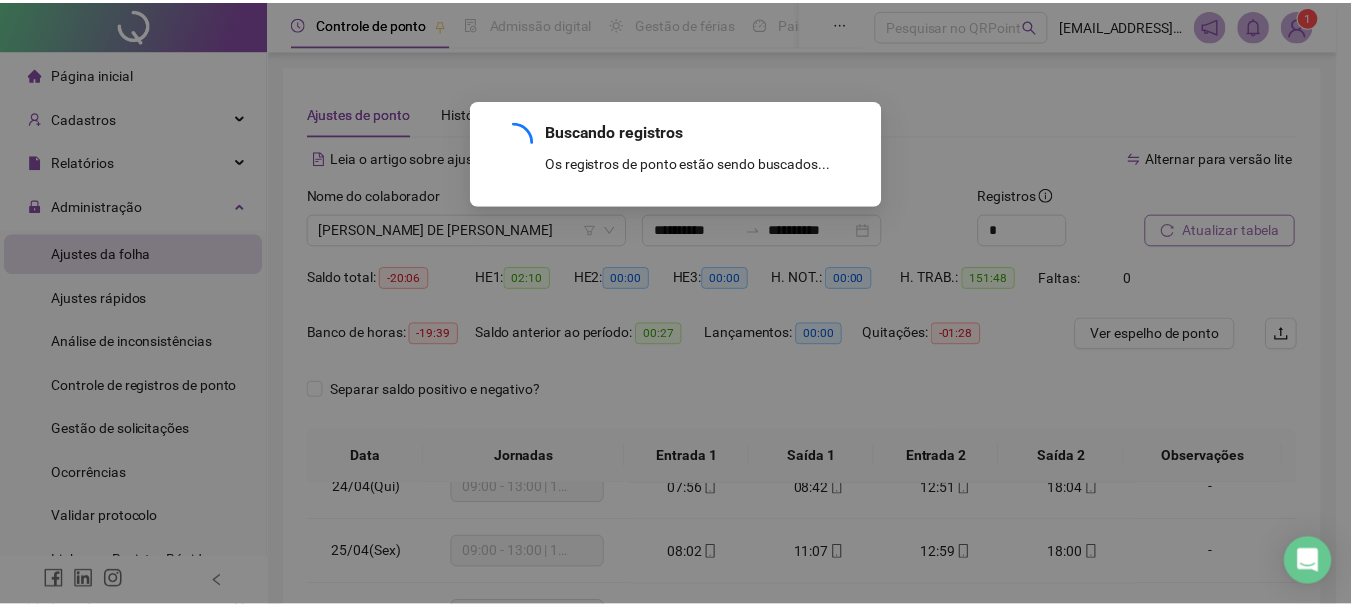 scroll, scrollTop: 1523, scrollLeft: 0, axis: vertical 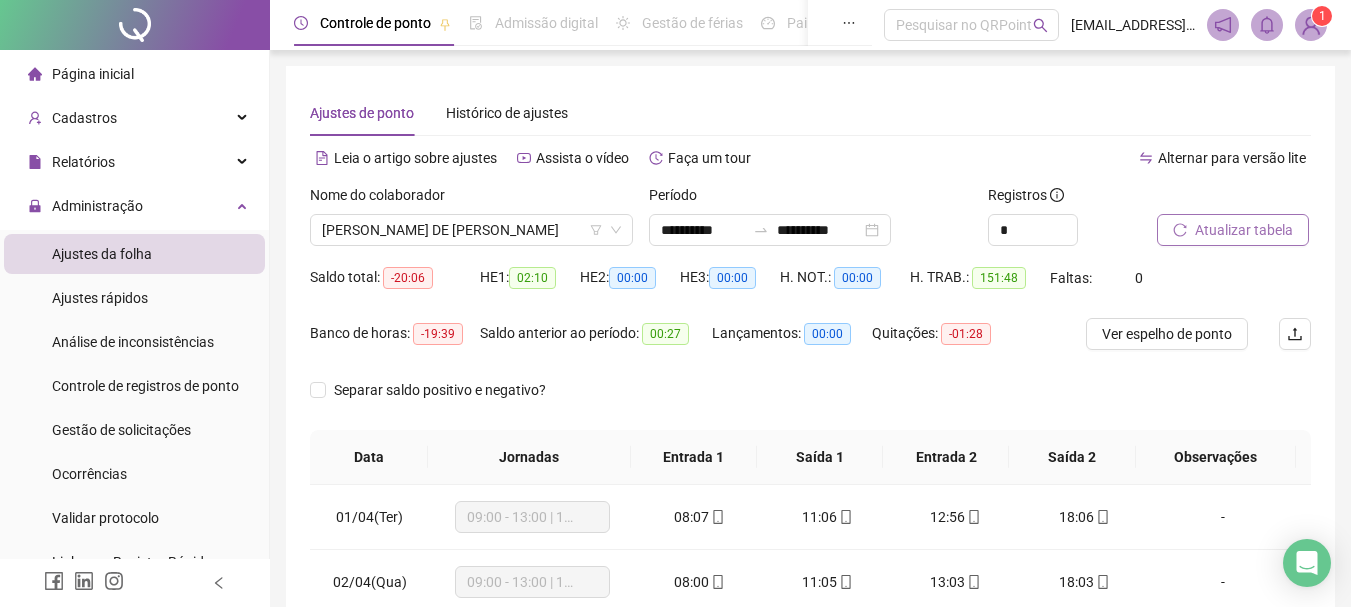 type 